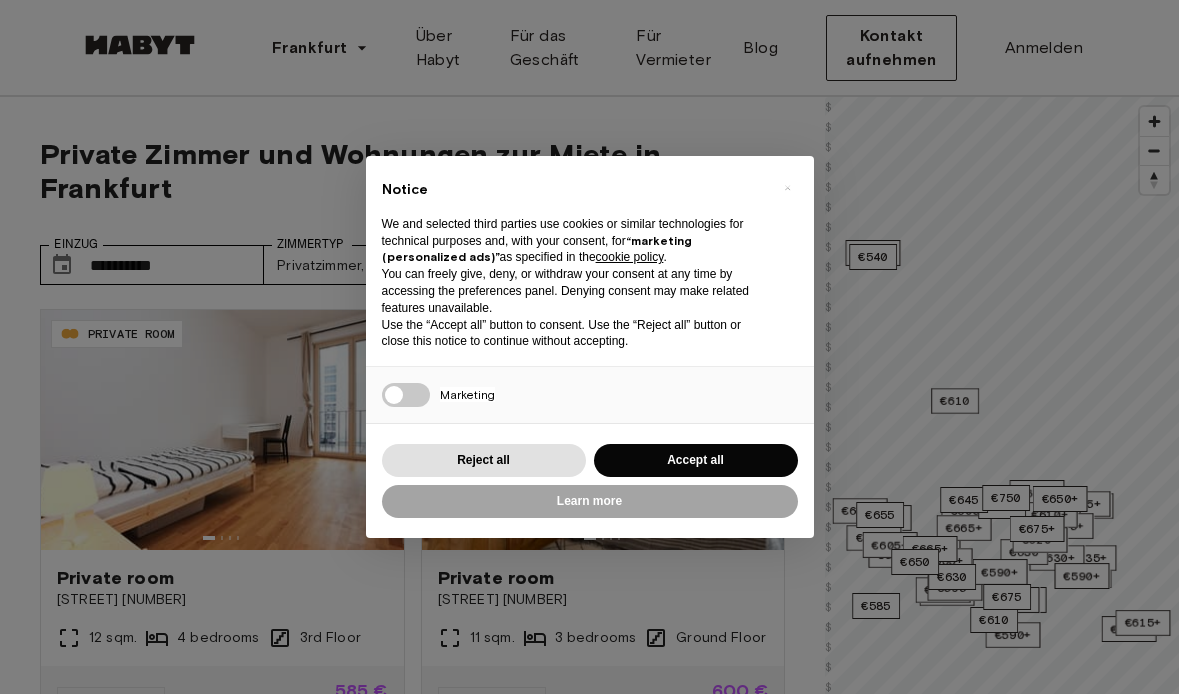 type on "**********" 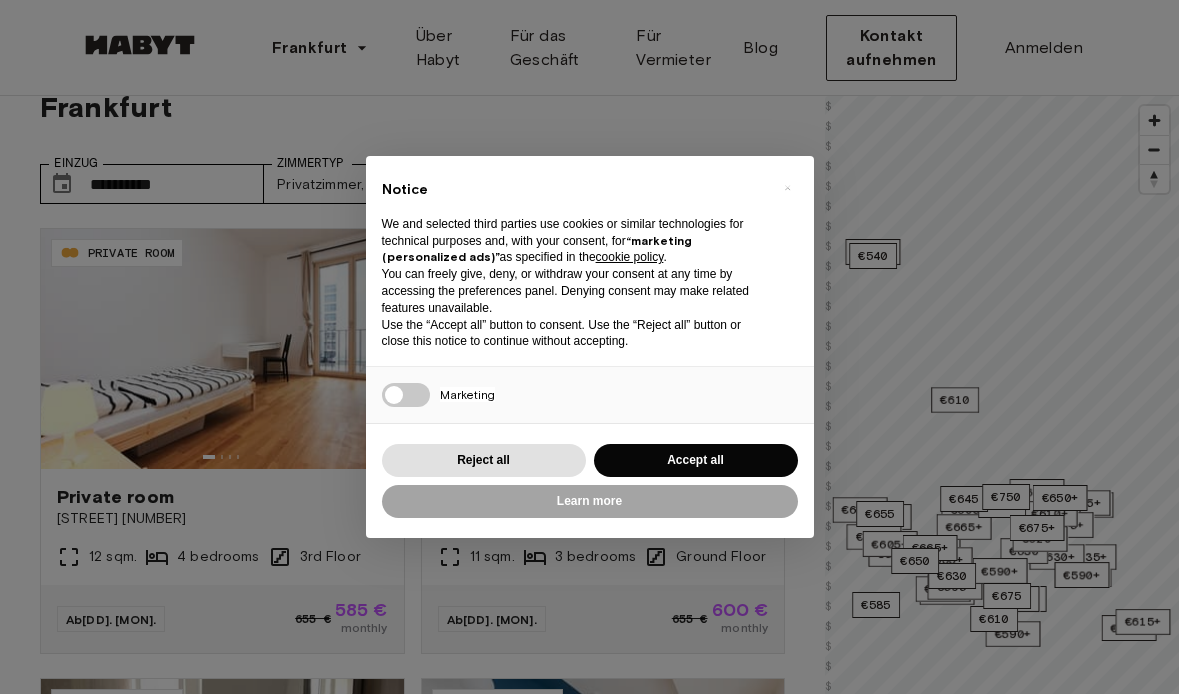 scroll, scrollTop: 81, scrollLeft: 0, axis: vertical 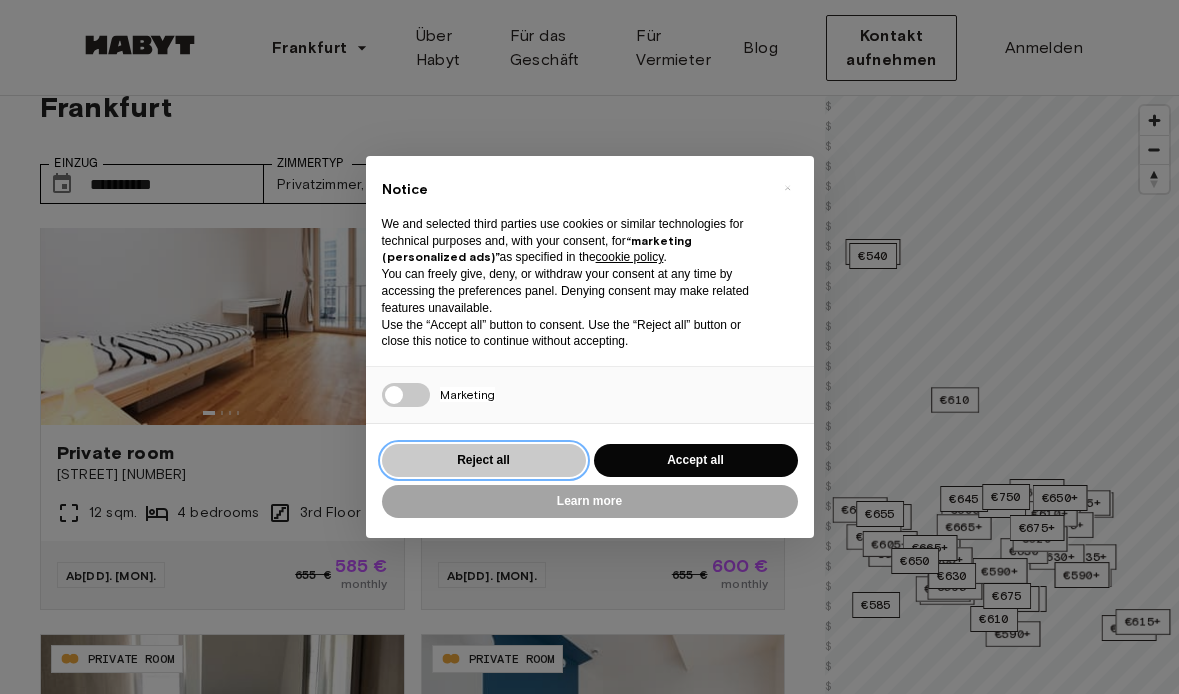 click on "Reject all" at bounding box center [484, 460] 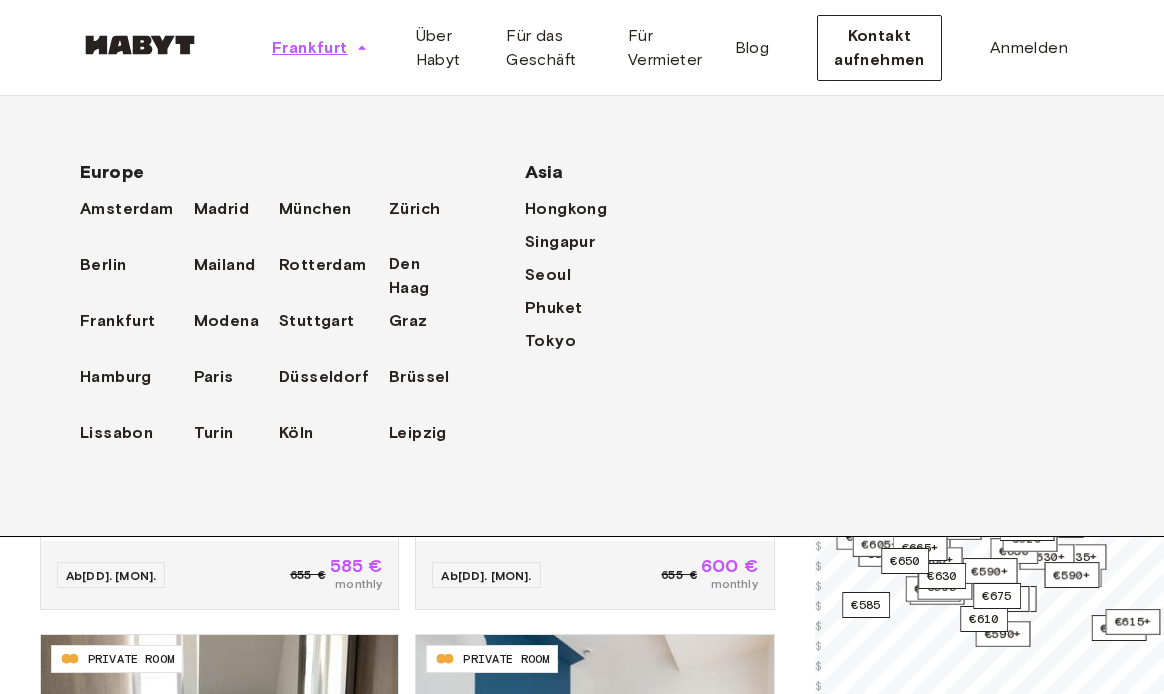 click on "Frankfurt" at bounding box center (310, 48) 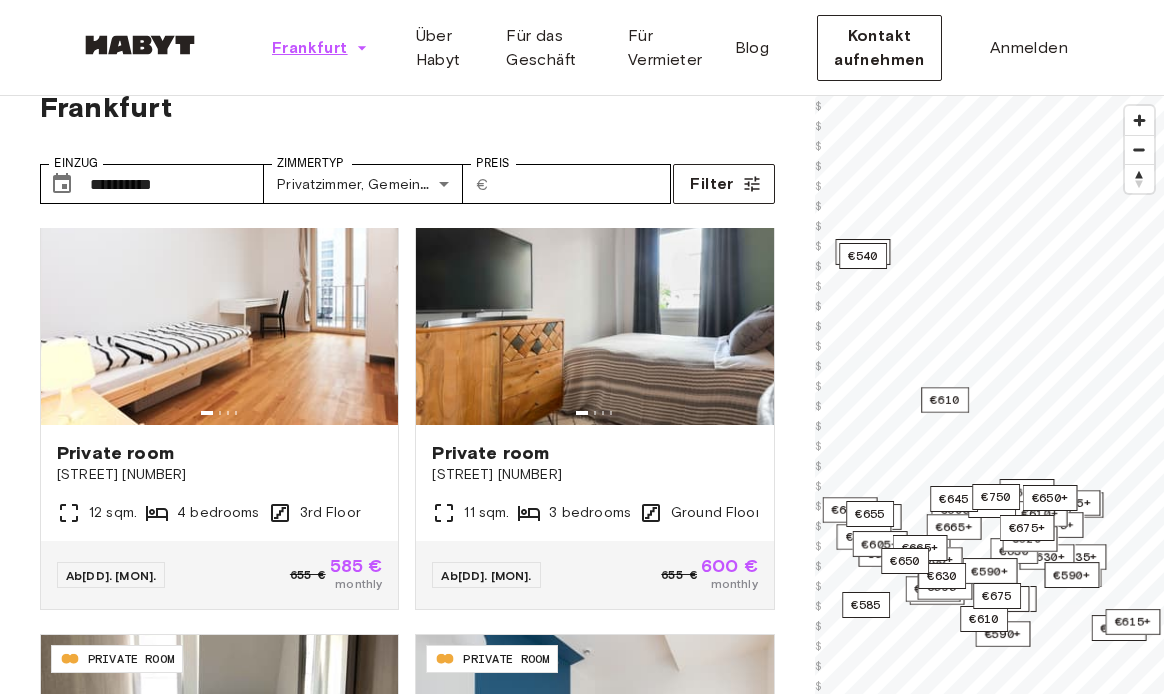 click 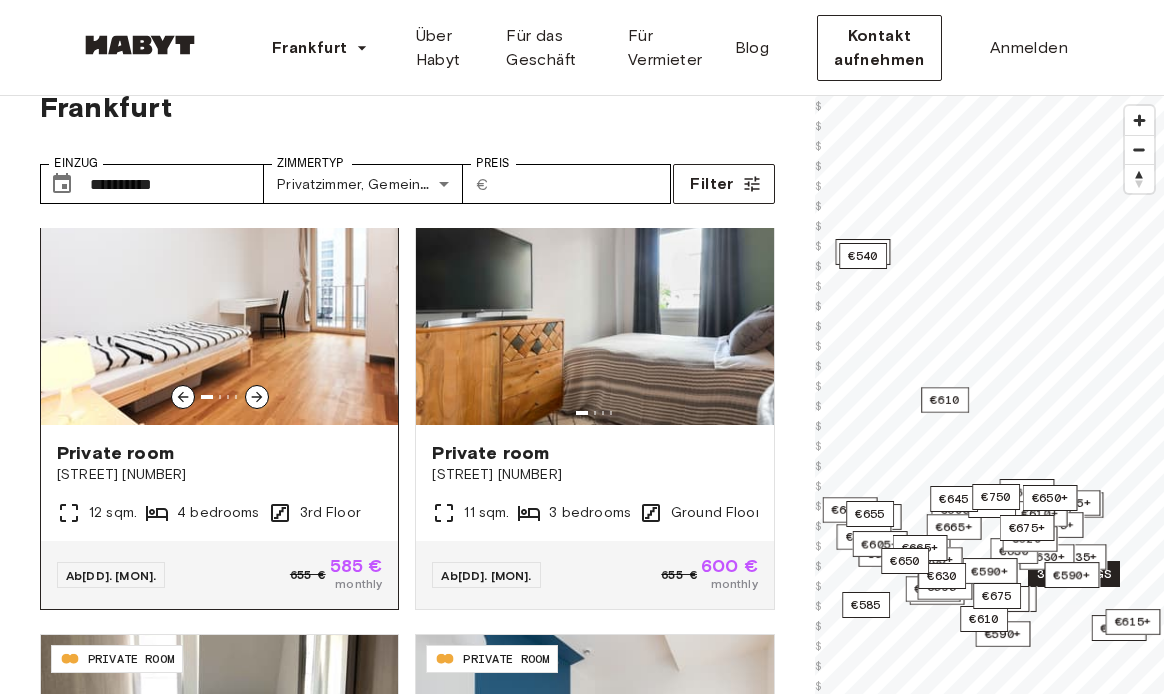 click at bounding box center (257, 397) 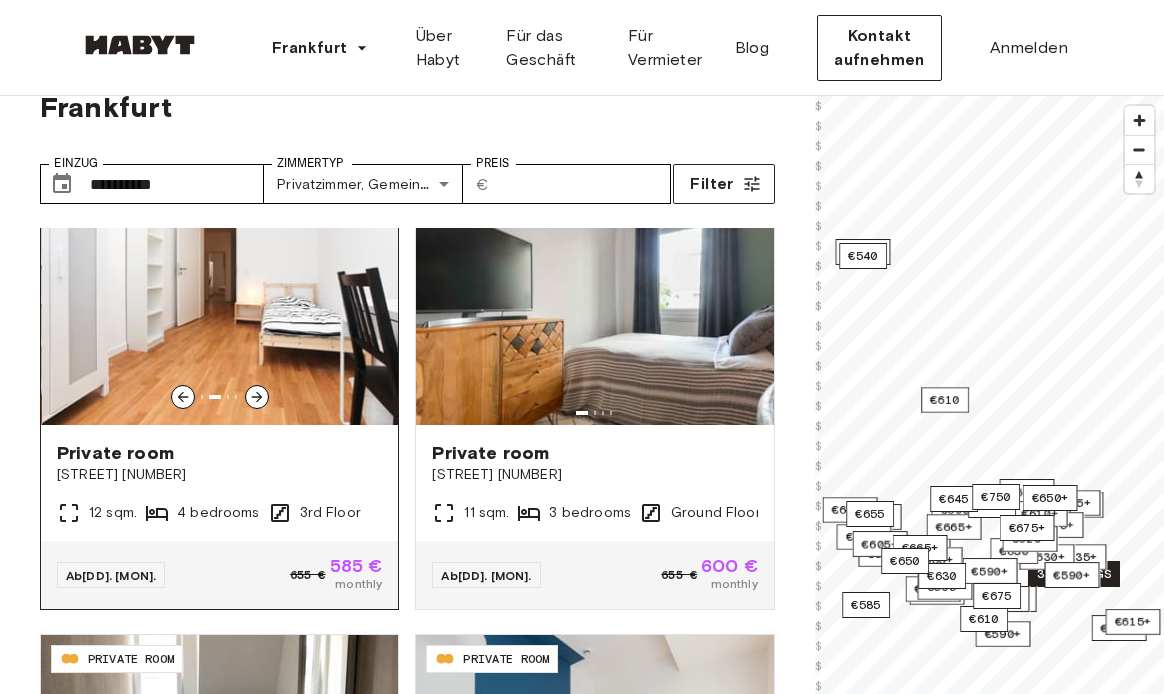click at bounding box center (257, 397) 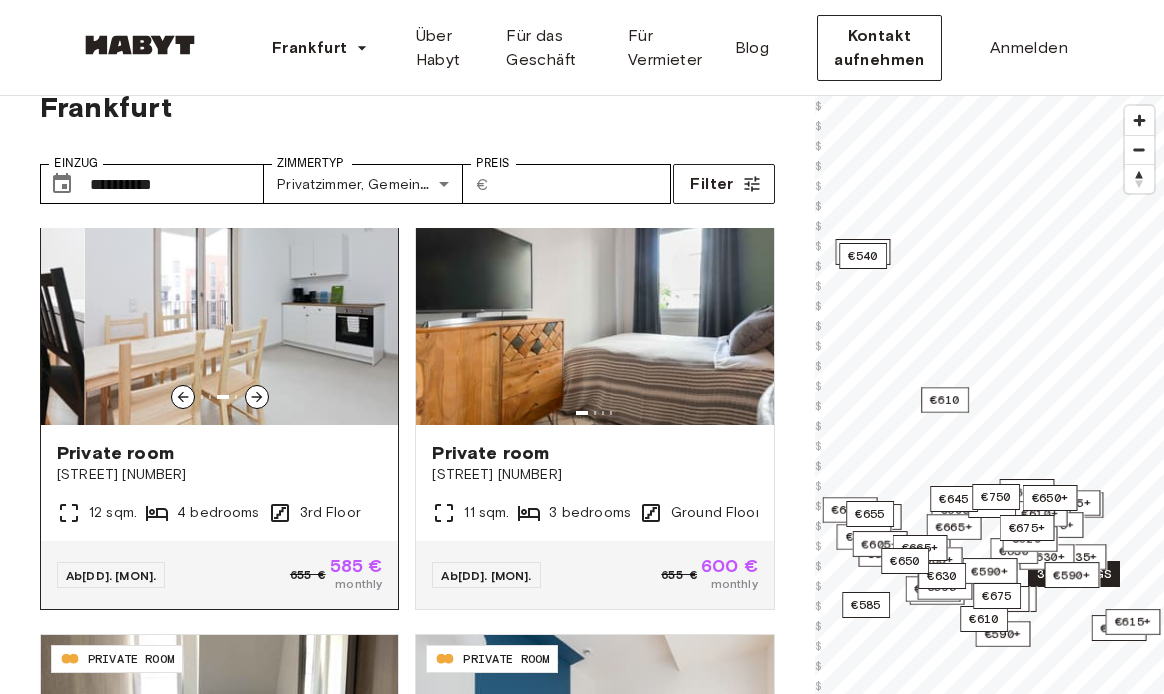 click at bounding box center [257, 397] 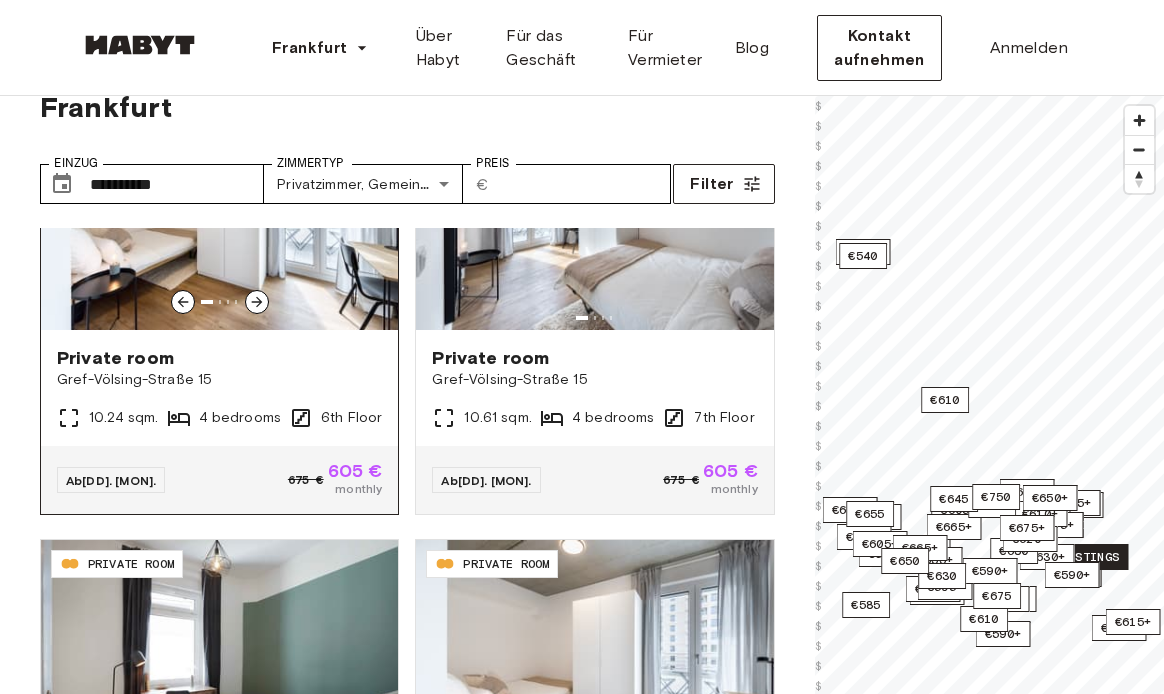 scroll, scrollTop: 1508, scrollLeft: 0, axis: vertical 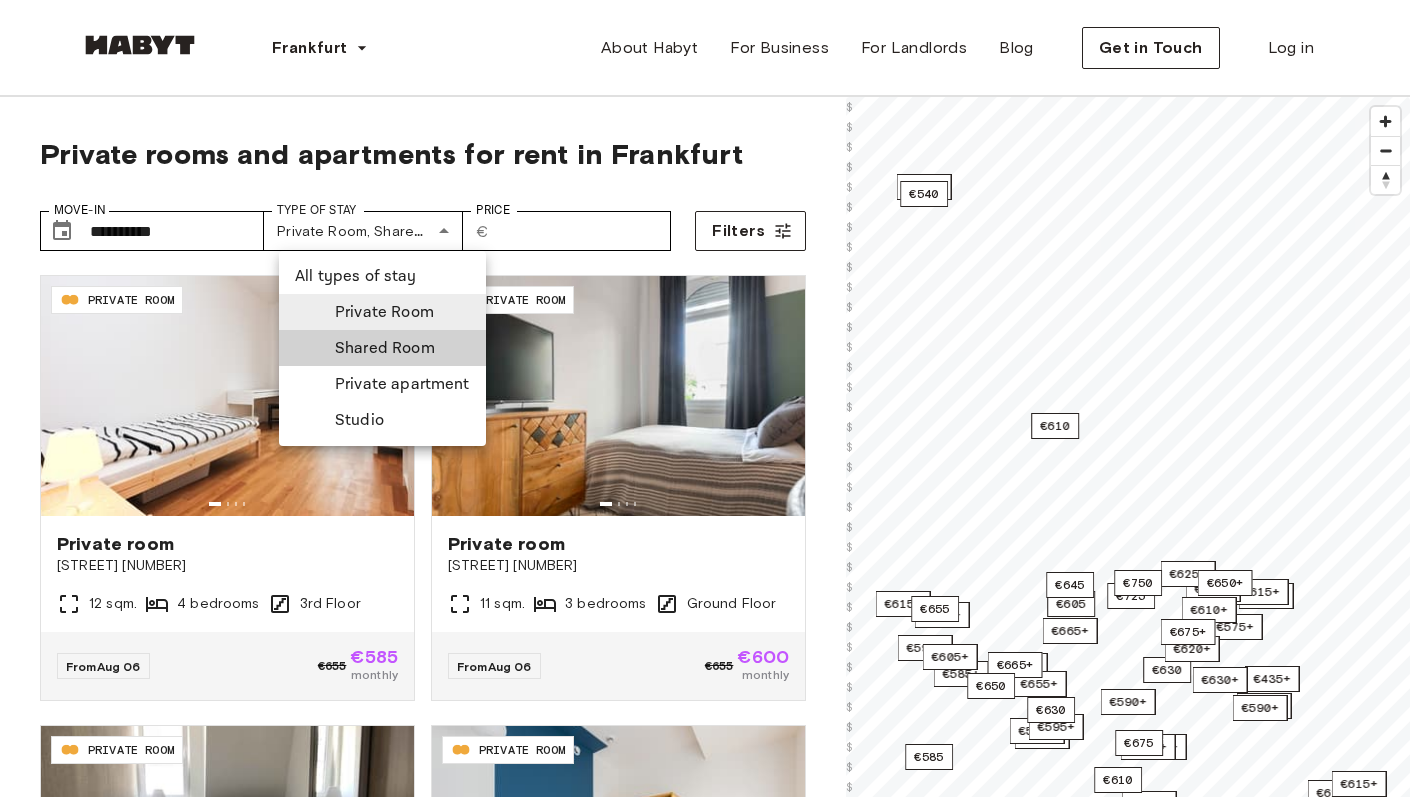 click on "[ID] PRIVATE ROOM Private room [STREET] [NUMBER] [SQM] [BEDROOMS] [FLOOR] From Aug 06 €[PRICE] €[PRICE] monthly DE-[ID] PRIVATE ROOM Private room [STREET] [NUMBER] [SQM] [BEDROOMS] [FLOOR] From Aug 06 €[PRICE] €[PRICE] monthly DE-[ID] PRIVATE ROOM Private room [STREET] [NUMBER] [SQM] [BEDROOMS] [FLOOR] From Aug 06 €[PRICE] €[PRICE] monthly DE-[ID] PRIVATE ROOM Private room [STREET] [NUMBER] [SQM] [BEDROOMS] [FLOOR] From Aug 06 €[PRICE] €[PRICE] monthly DE-[ID] PRIVATE ROOM From" at bounding box center (712, 2489) 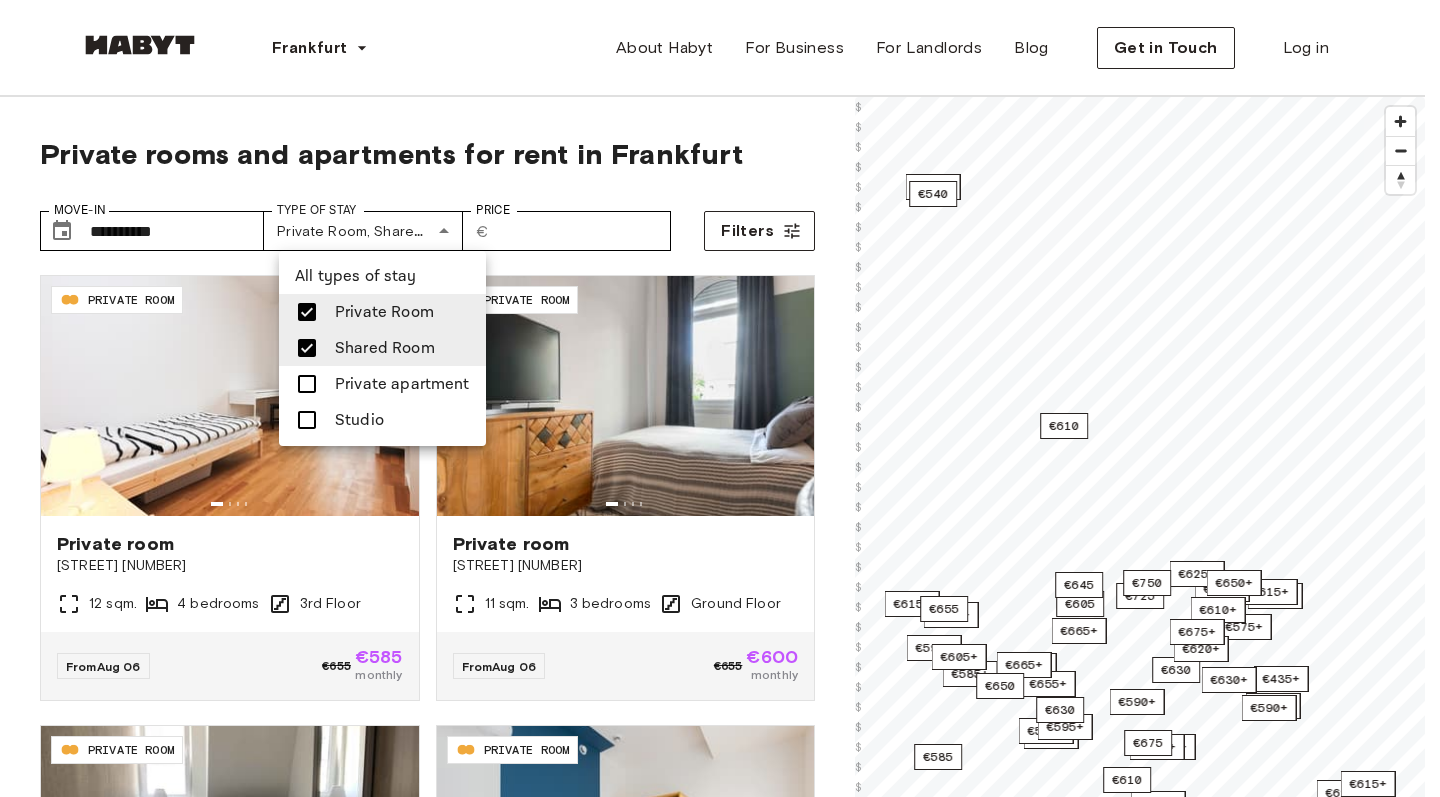 click on "Shared Room" at bounding box center [385, 348] 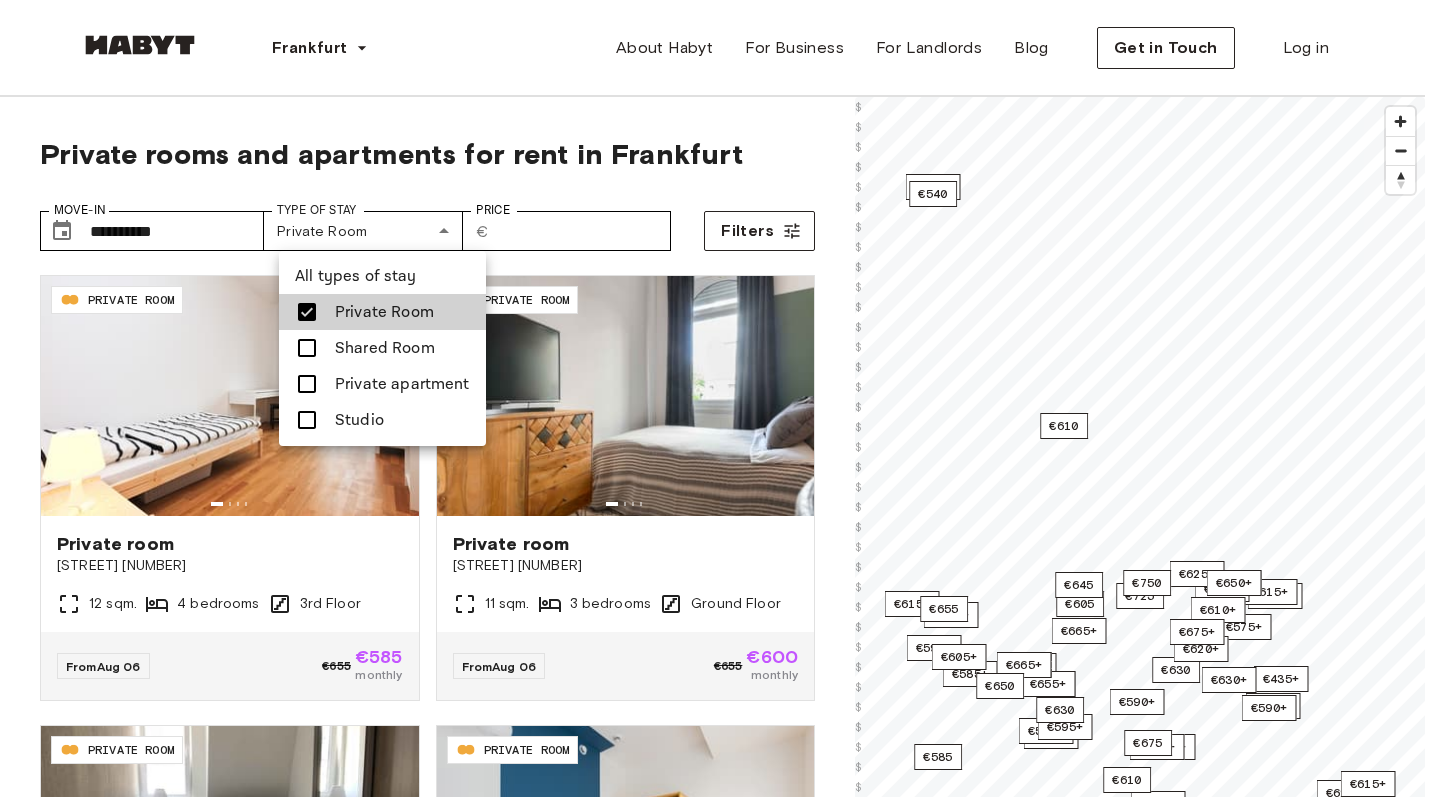 click at bounding box center [720, 398] 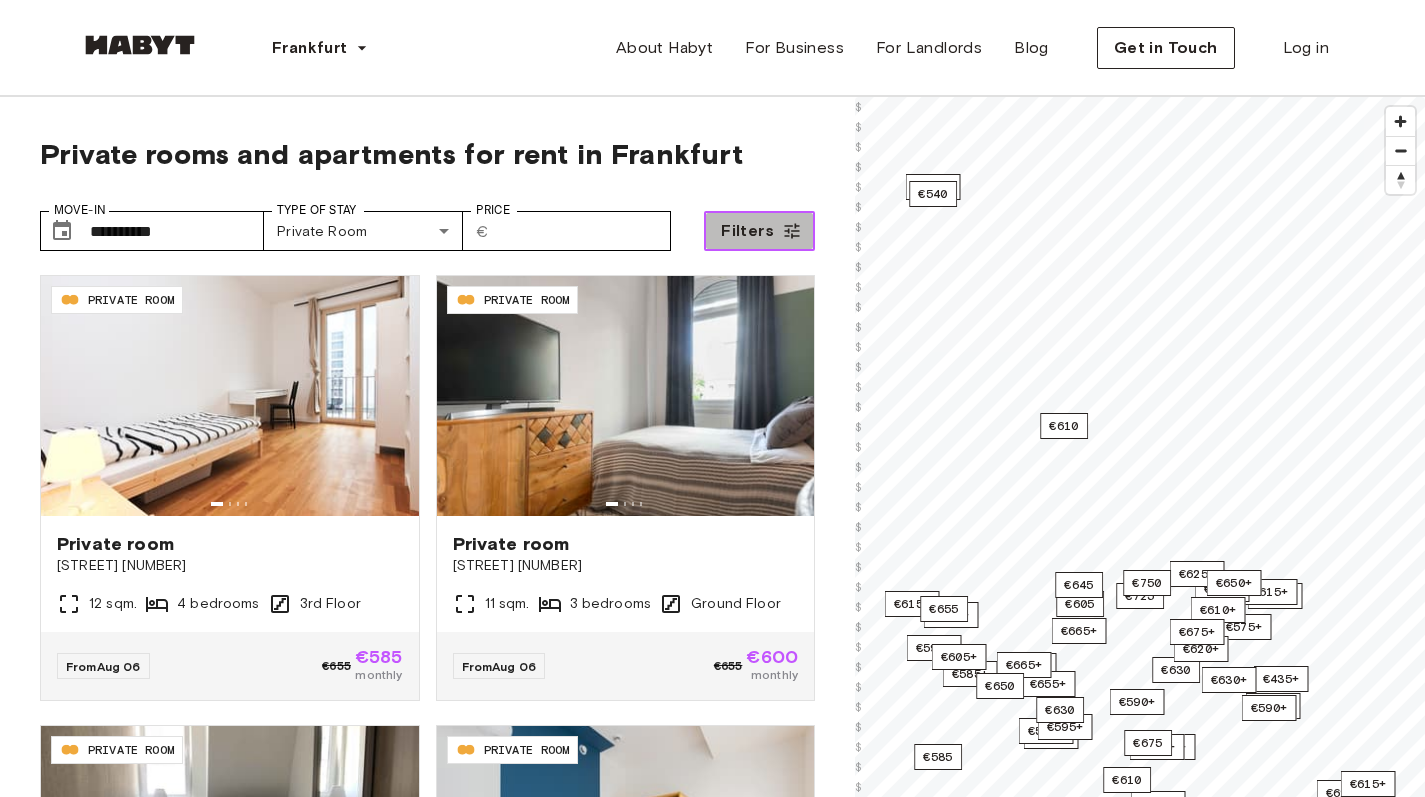 click 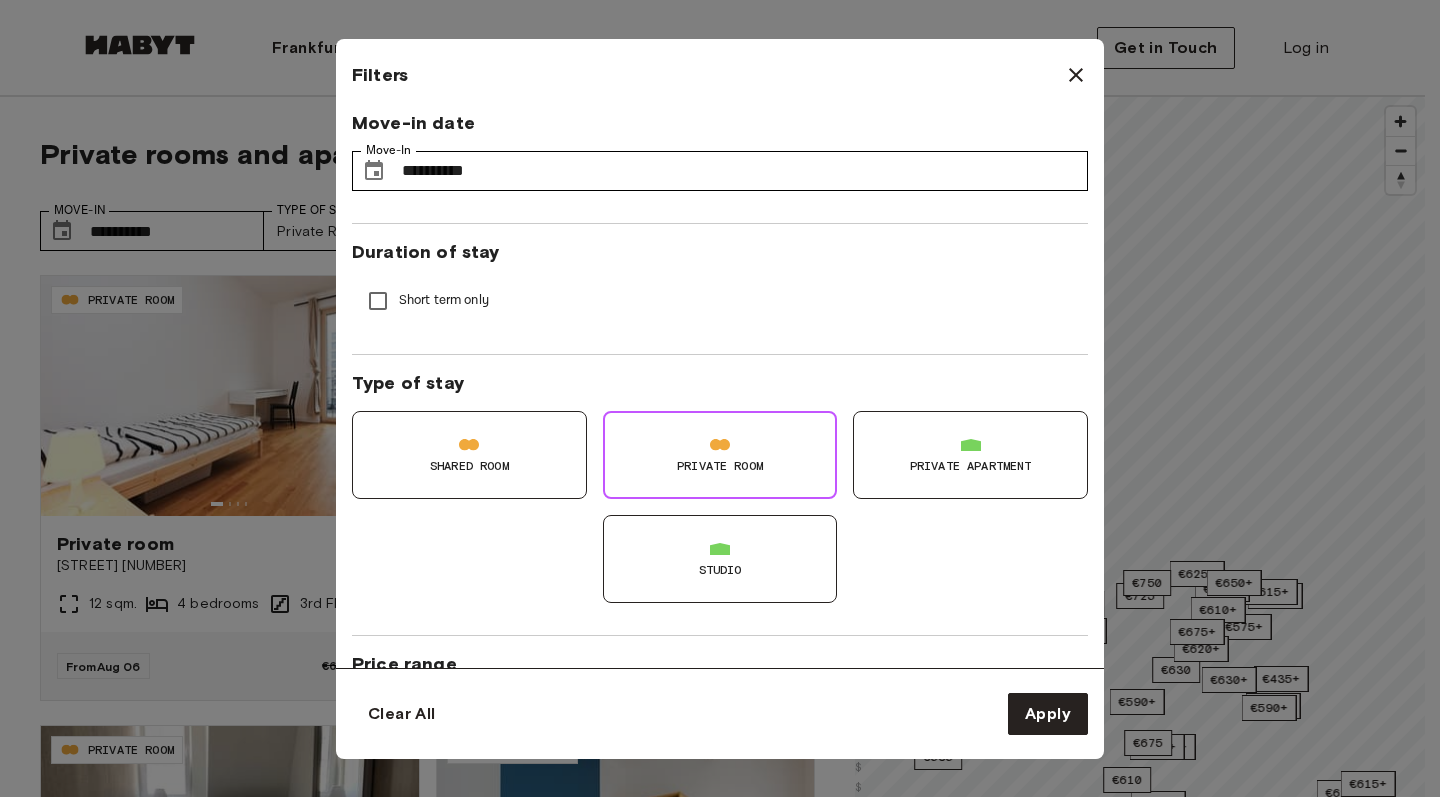 click on "Private apartment" at bounding box center (970, 455) 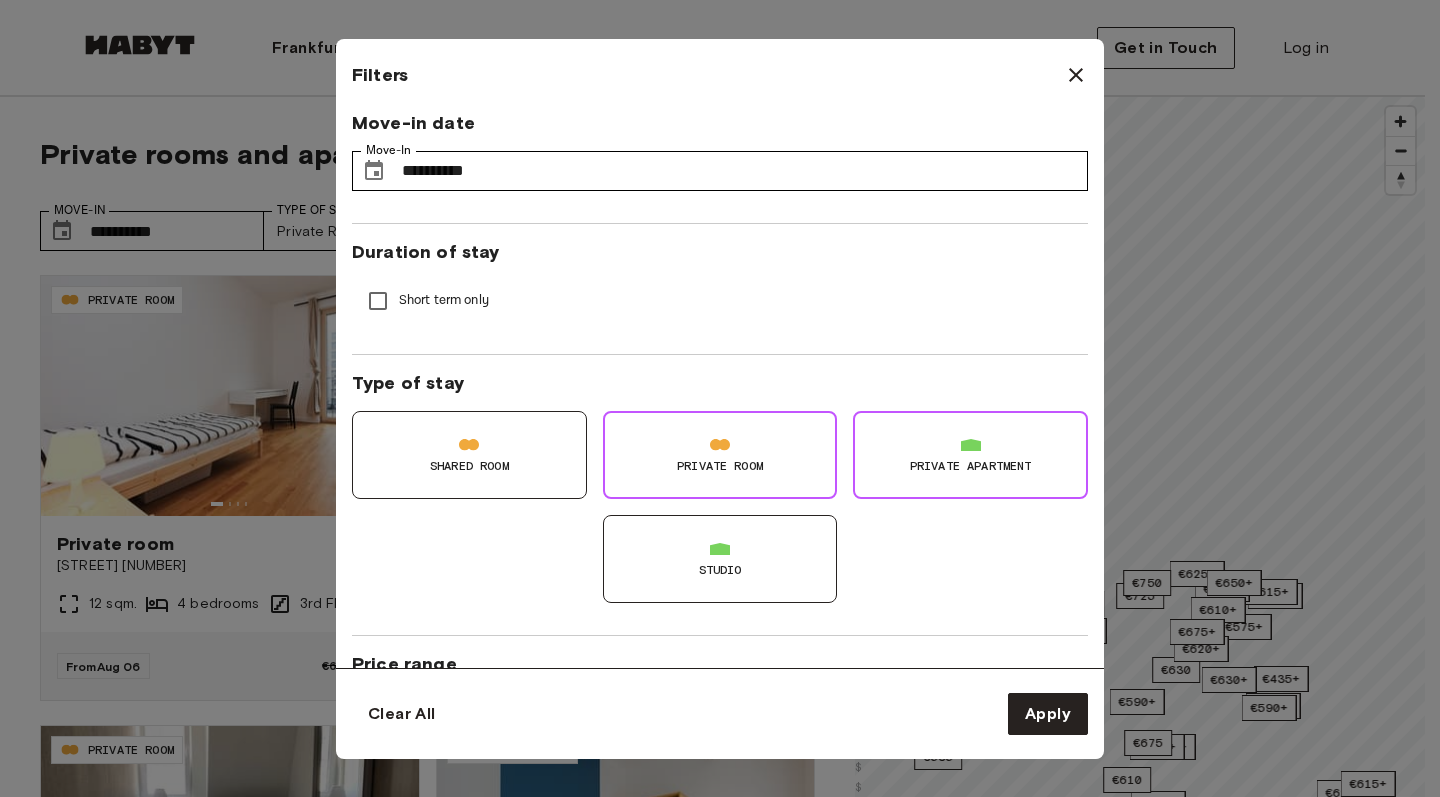 click on "Studio" at bounding box center [720, 559] 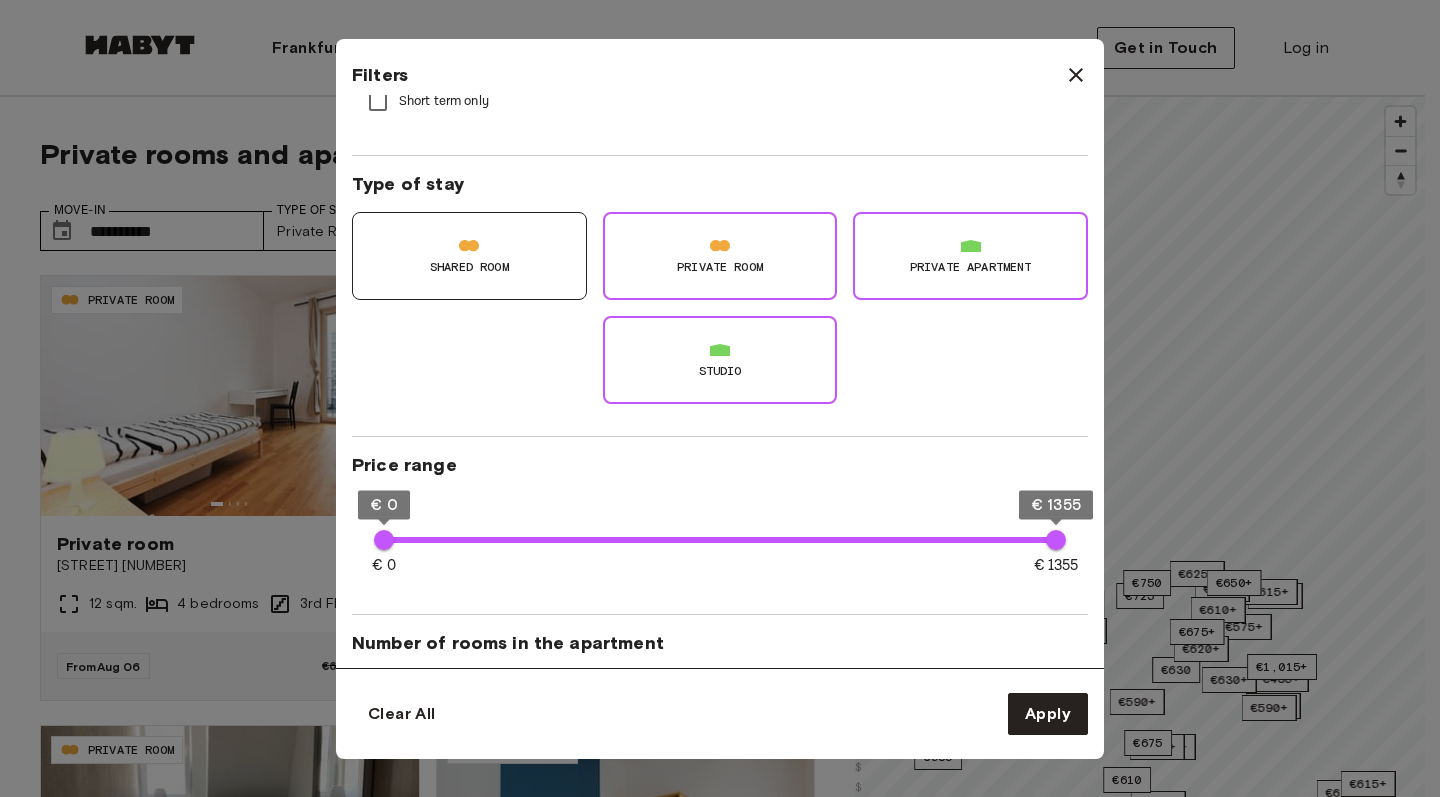 scroll, scrollTop: 220, scrollLeft: 0, axis: vertical 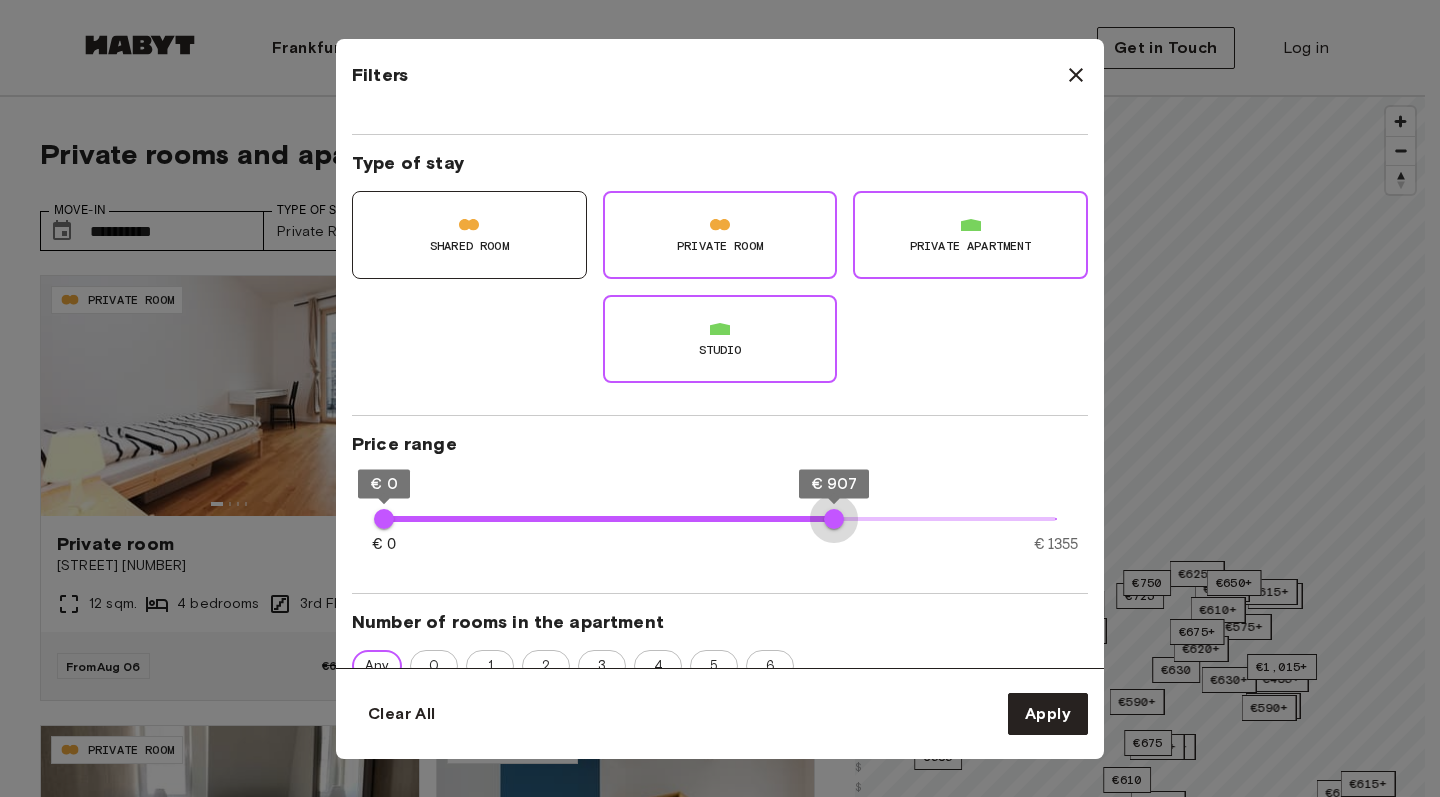 type on "***" 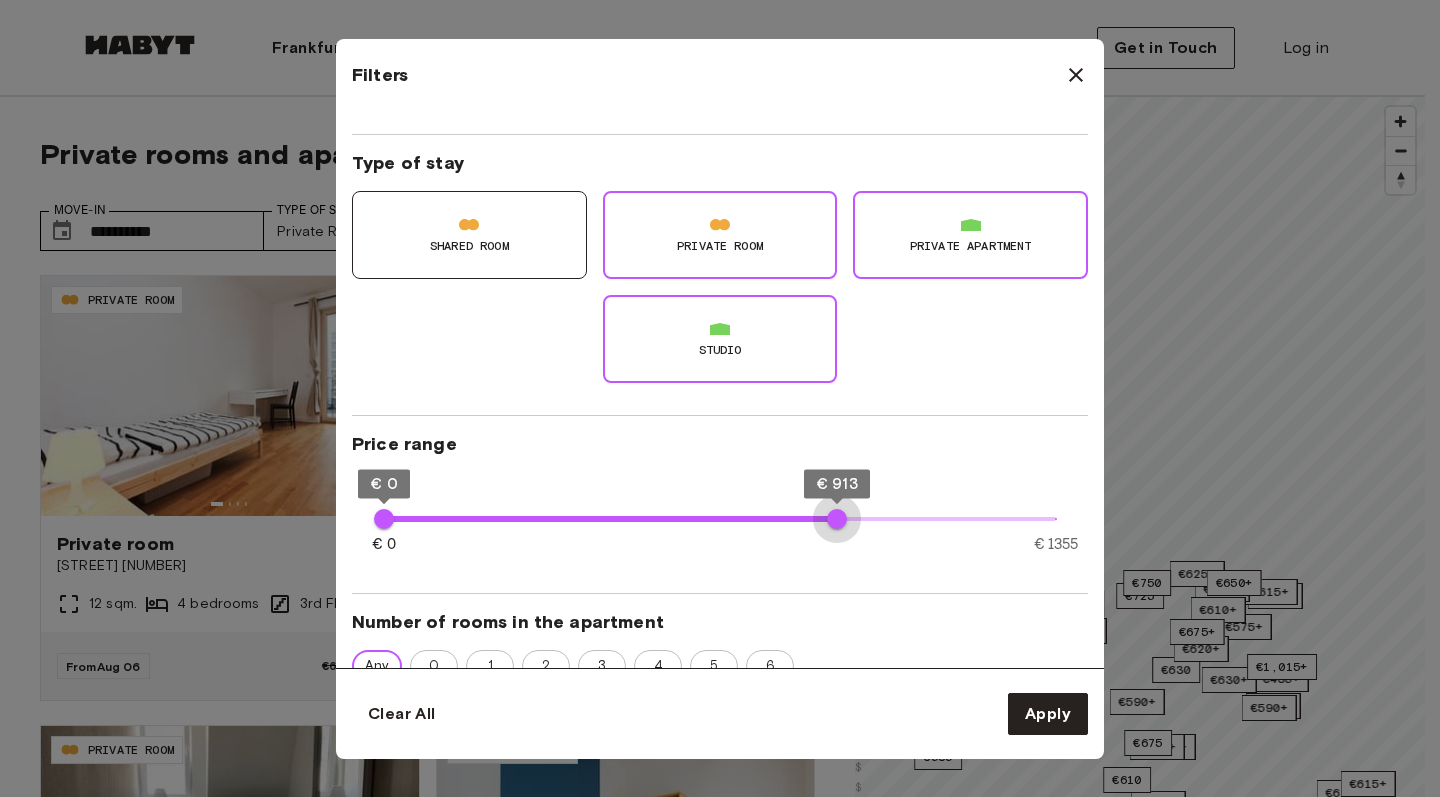drag, startPoint x: 1055, startPoint y: 517, endPoint x: 837, endPoint y: 521, distance: 218.0367 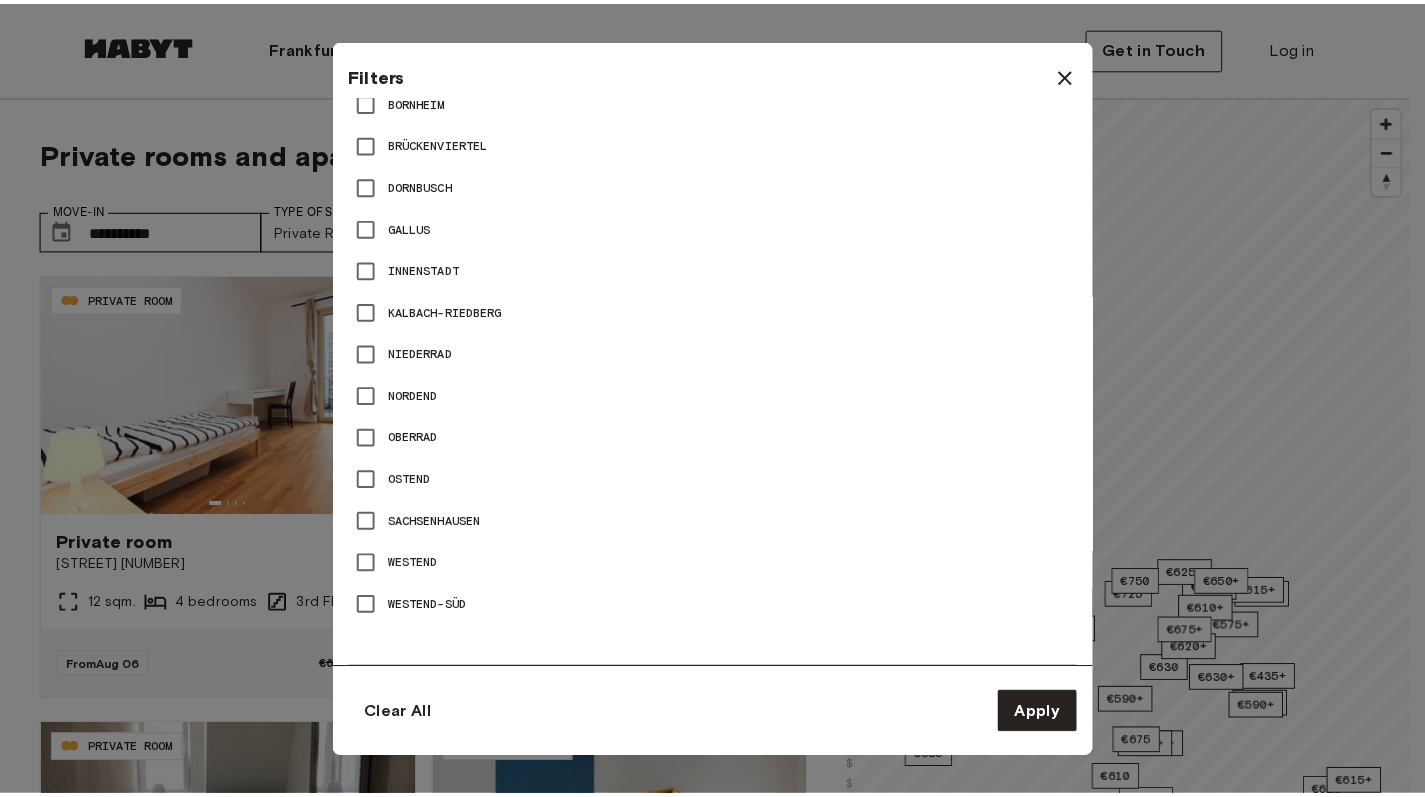 scroll, scrollTop: 1230, scrollLeft: 0, axis: vertical 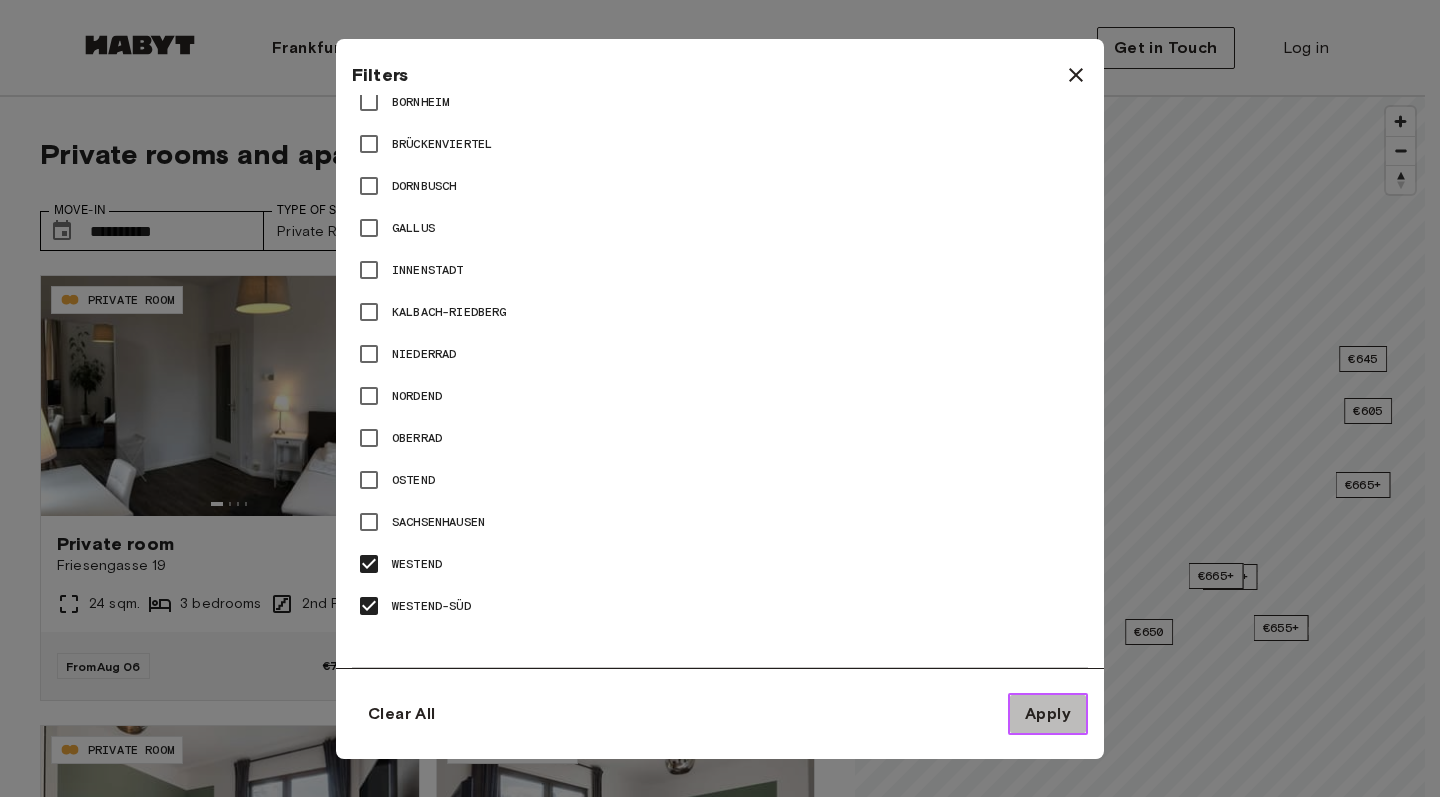 click on "Apply" at bounding box center (1048, 714) 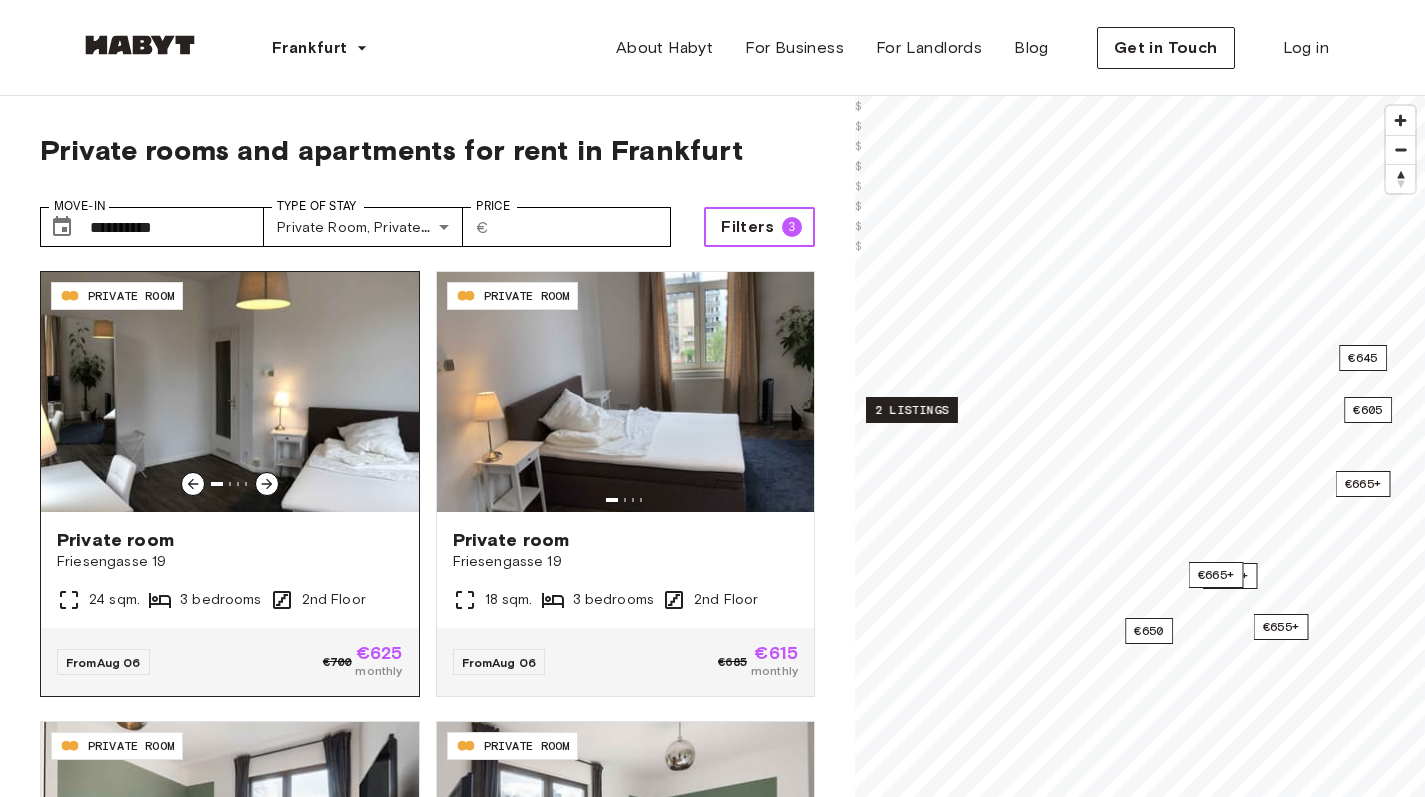 scroll, scrollTop: 4, scrollLeft: 0, axis: vertical 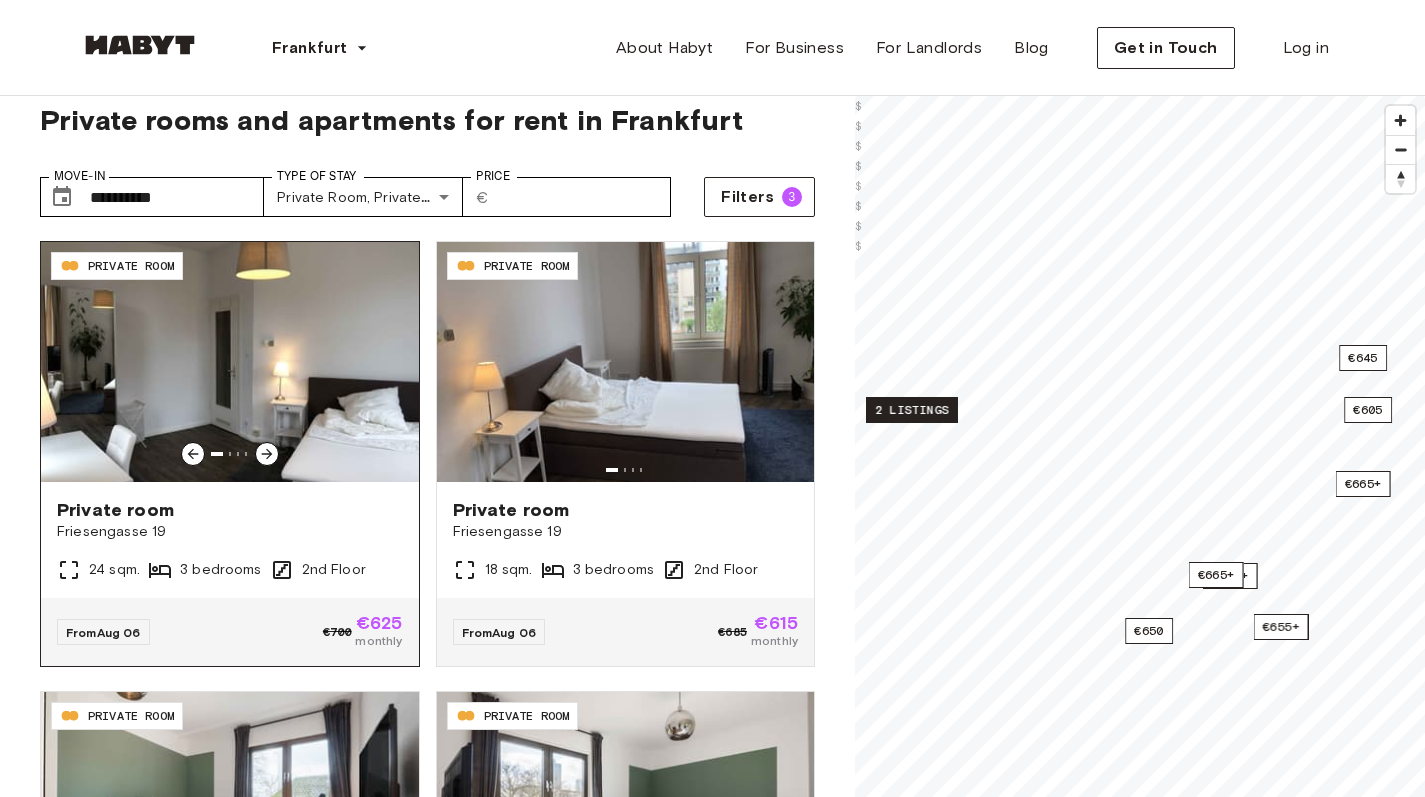 click 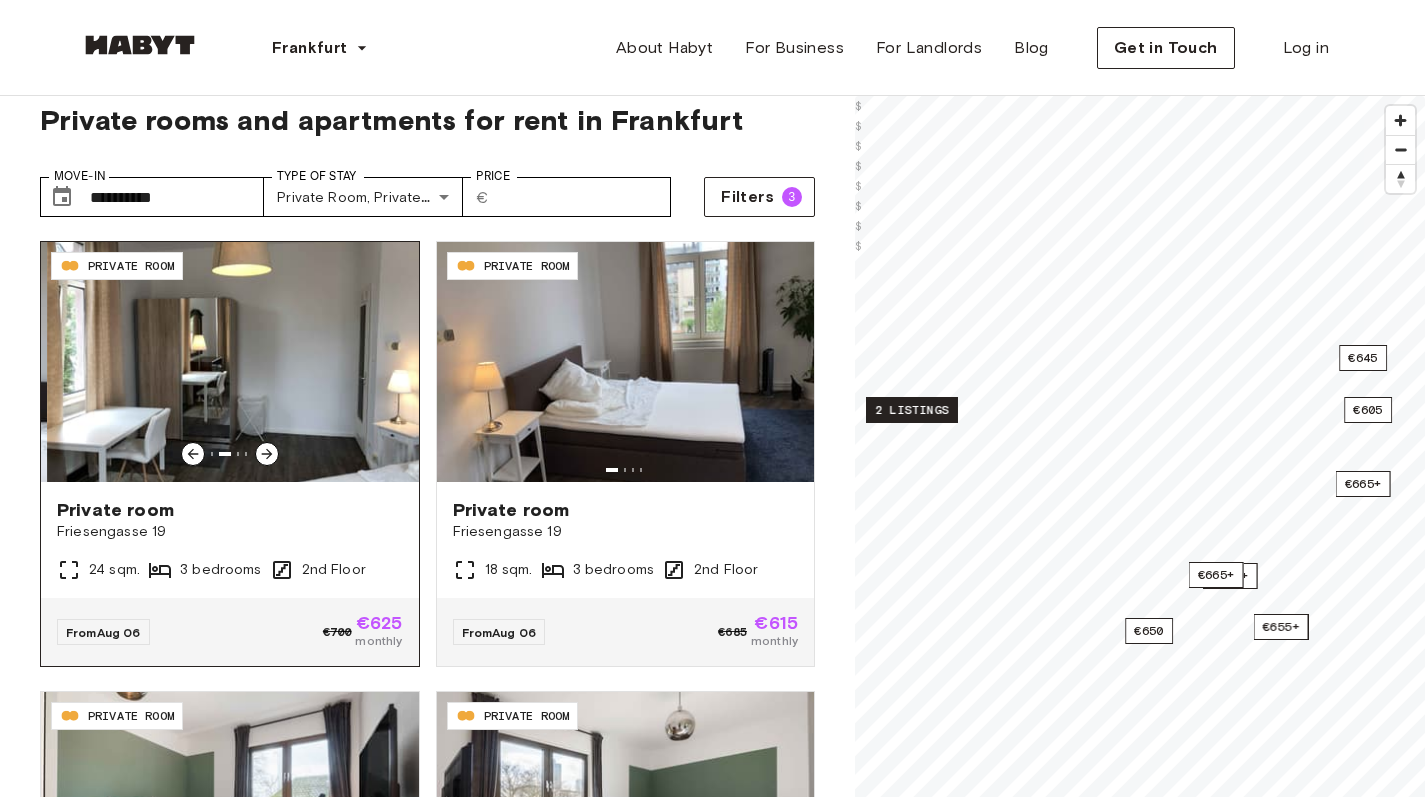 click 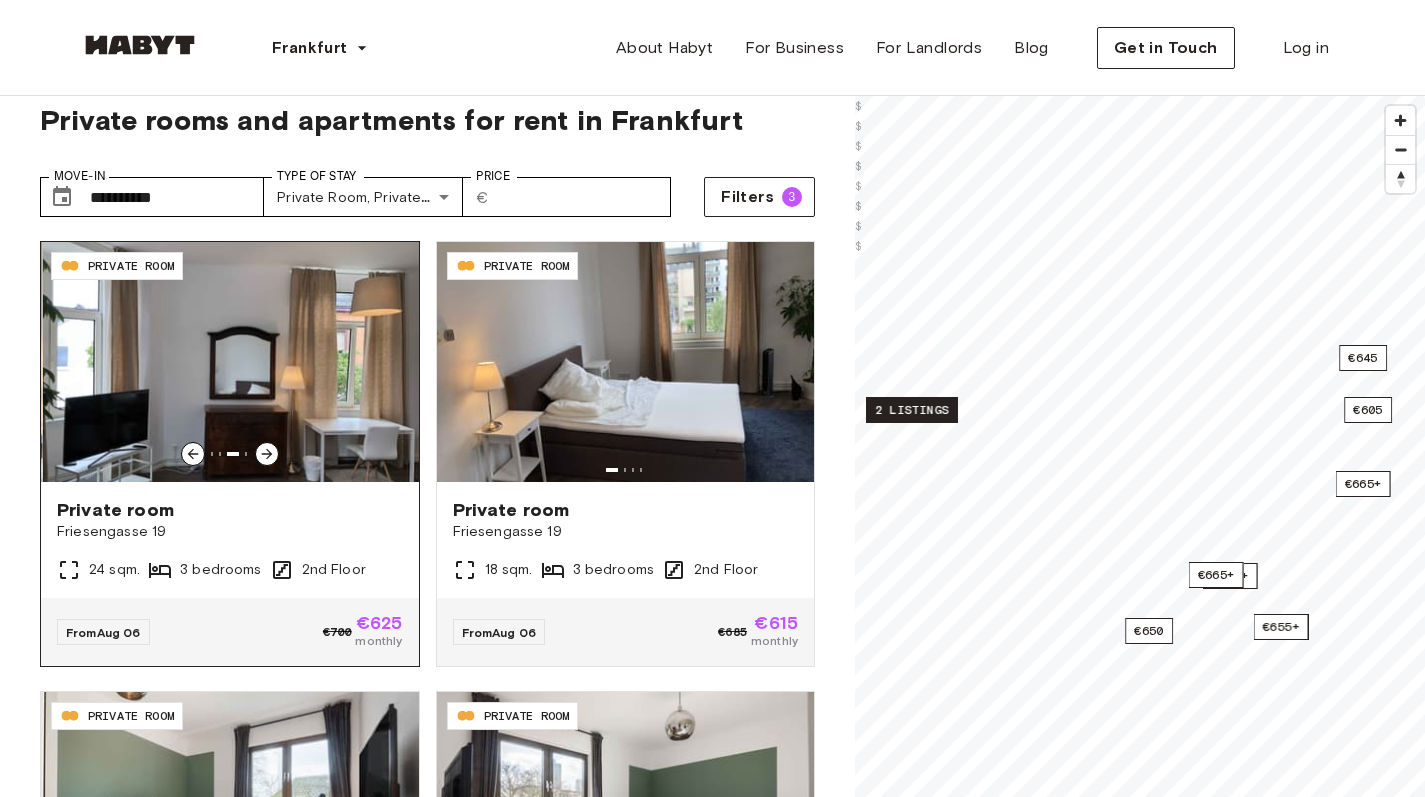 click 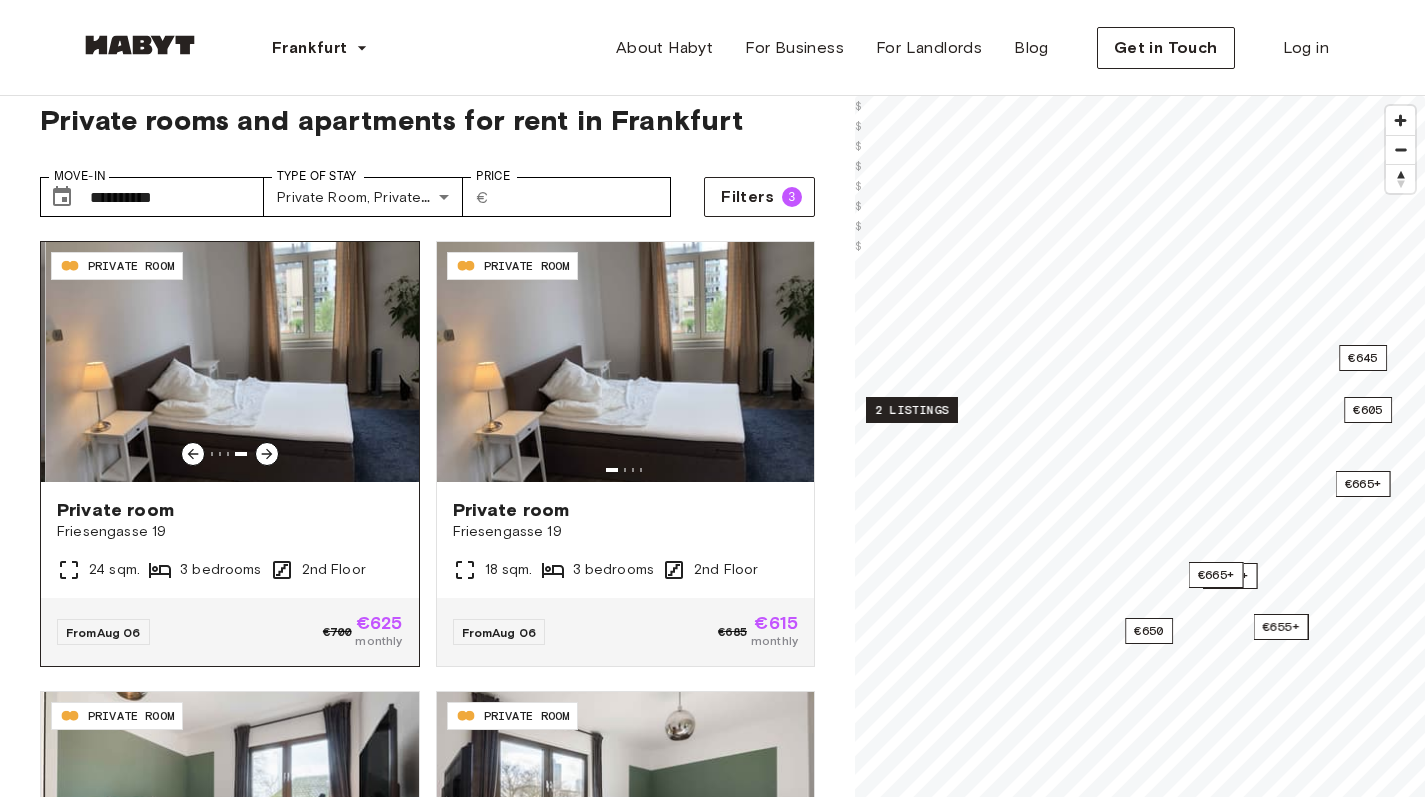 click 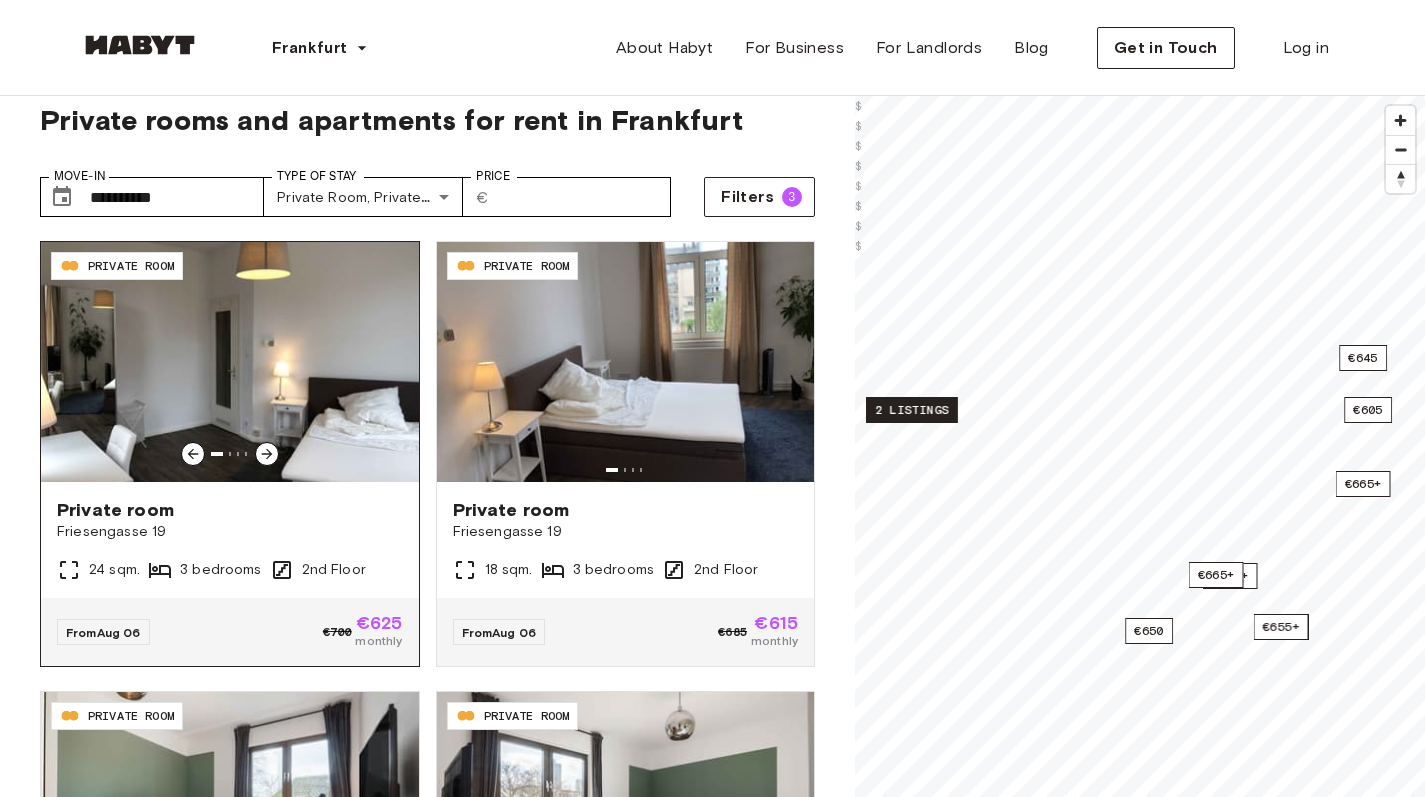 click at bounding box center (267, 454) 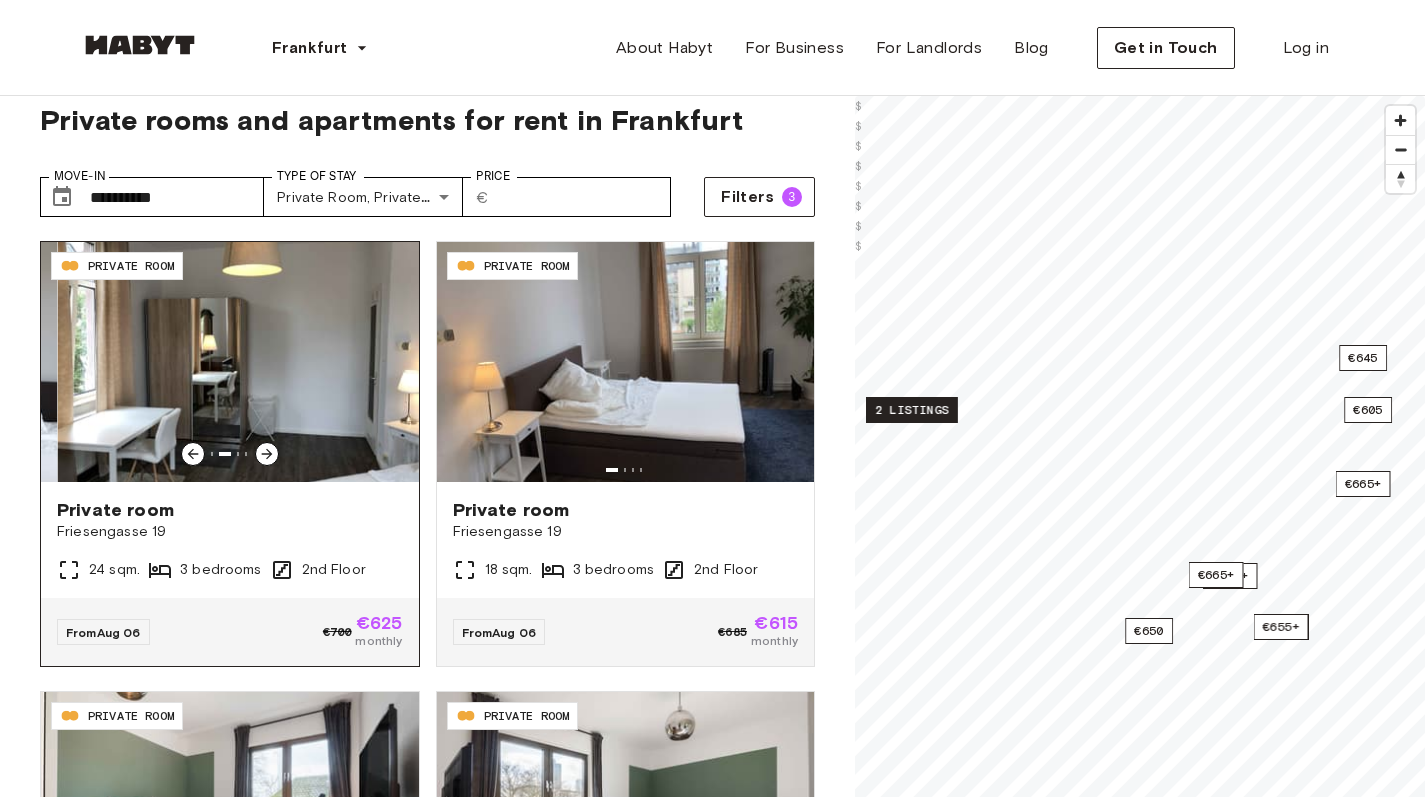 click at bounding box center [267, 454] 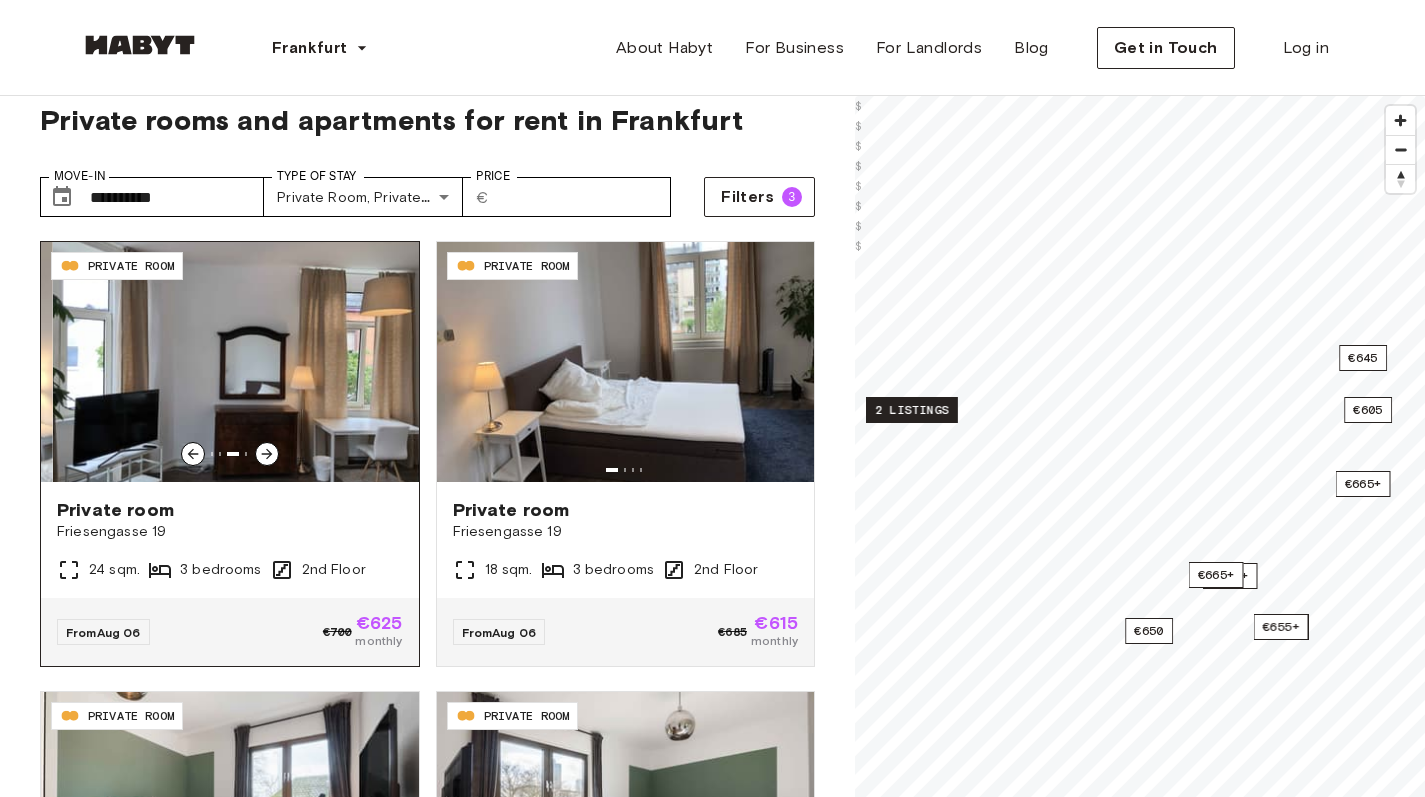 click at bounding box center [267, 454] 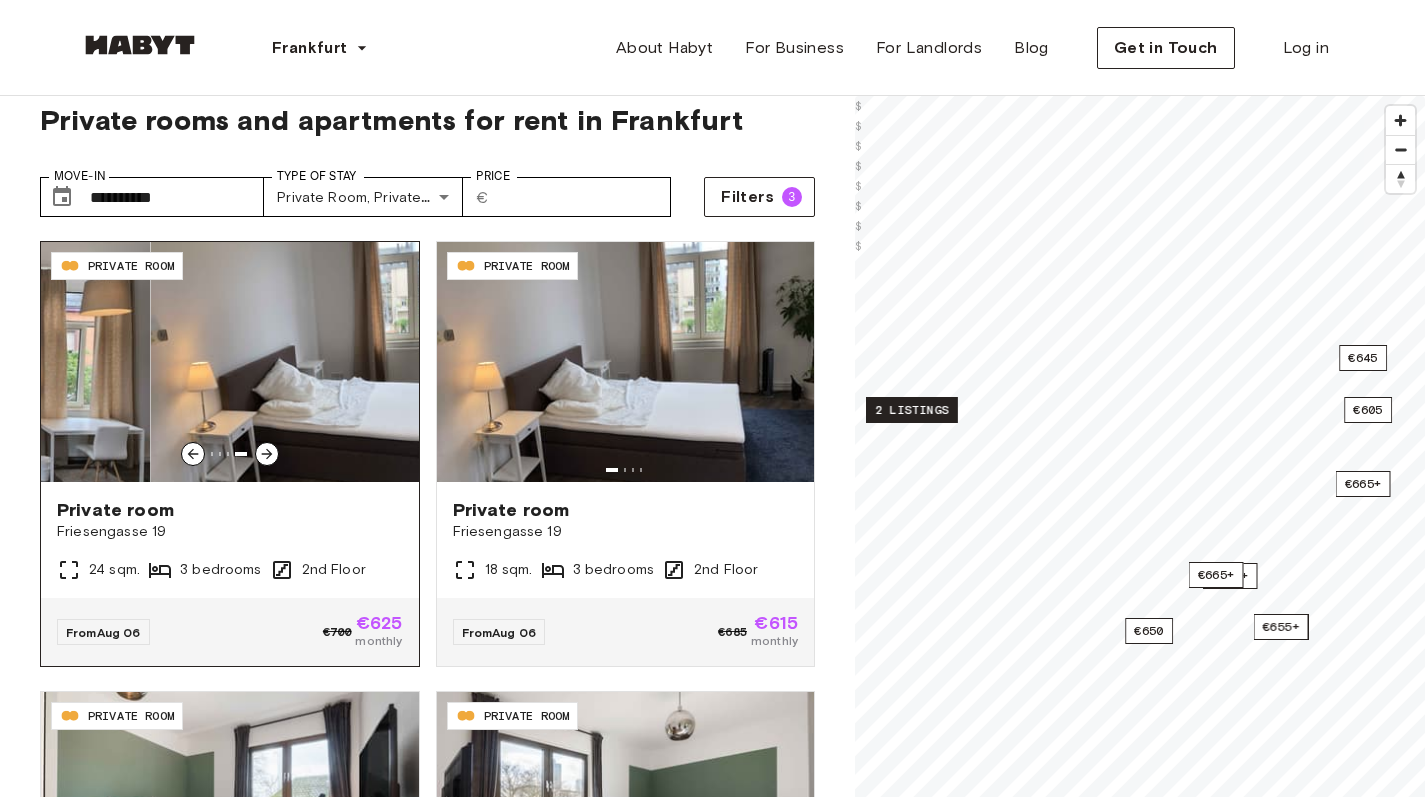 click at bounding box center (267, 454) 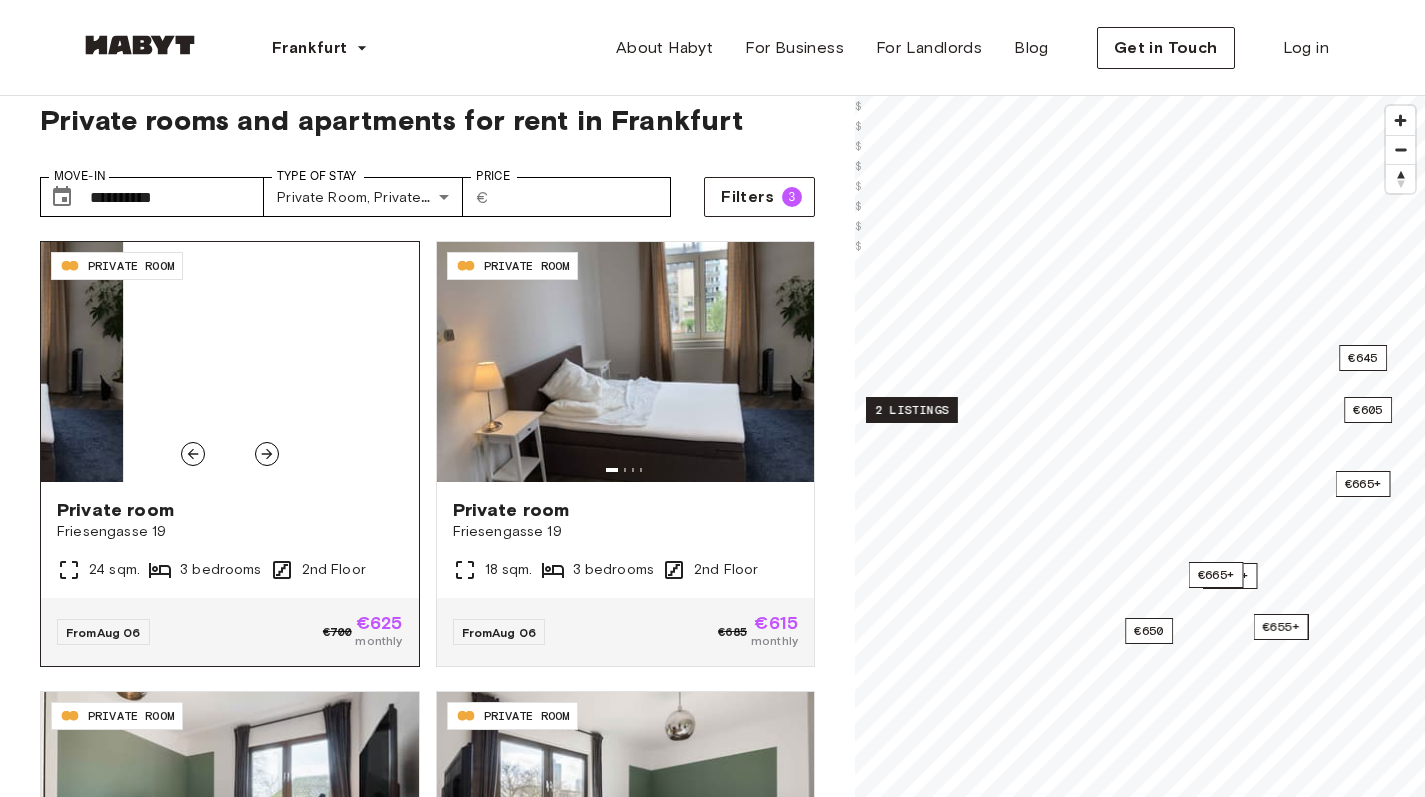 click at bounding box center [267, 454] 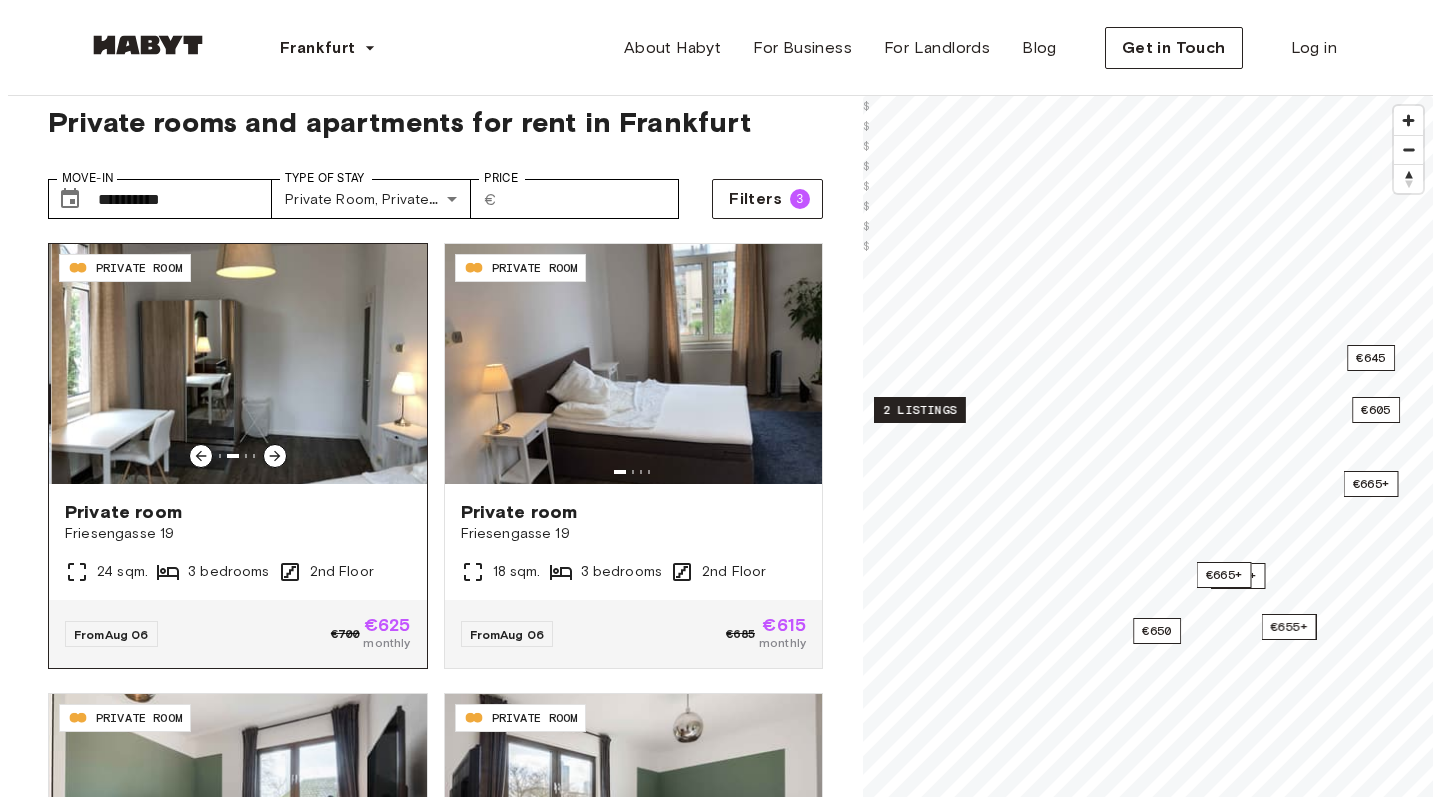 scroll, scrollTop: 29, scrollLeft: 0, axis: vertical 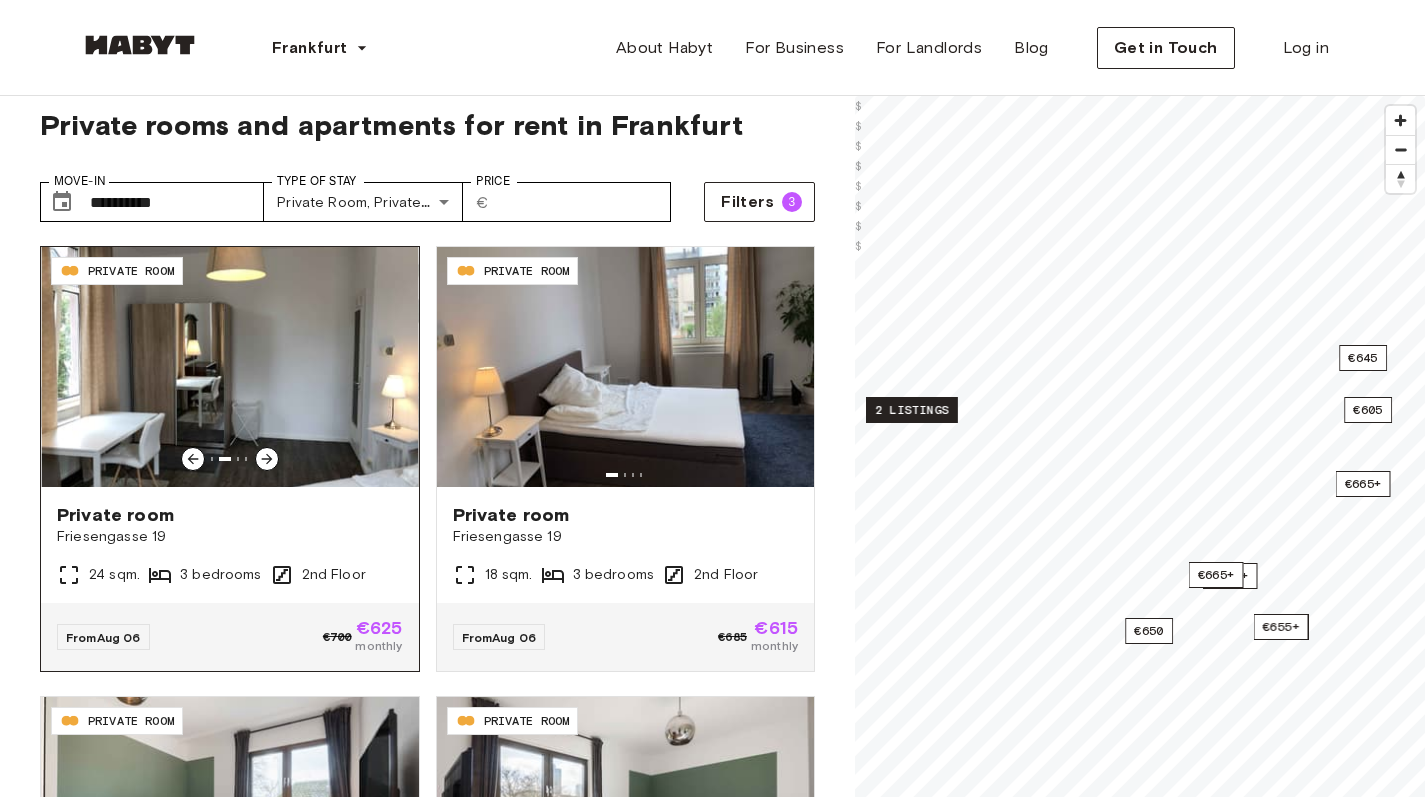 click on "Private room" at bounding box center (230, 515) 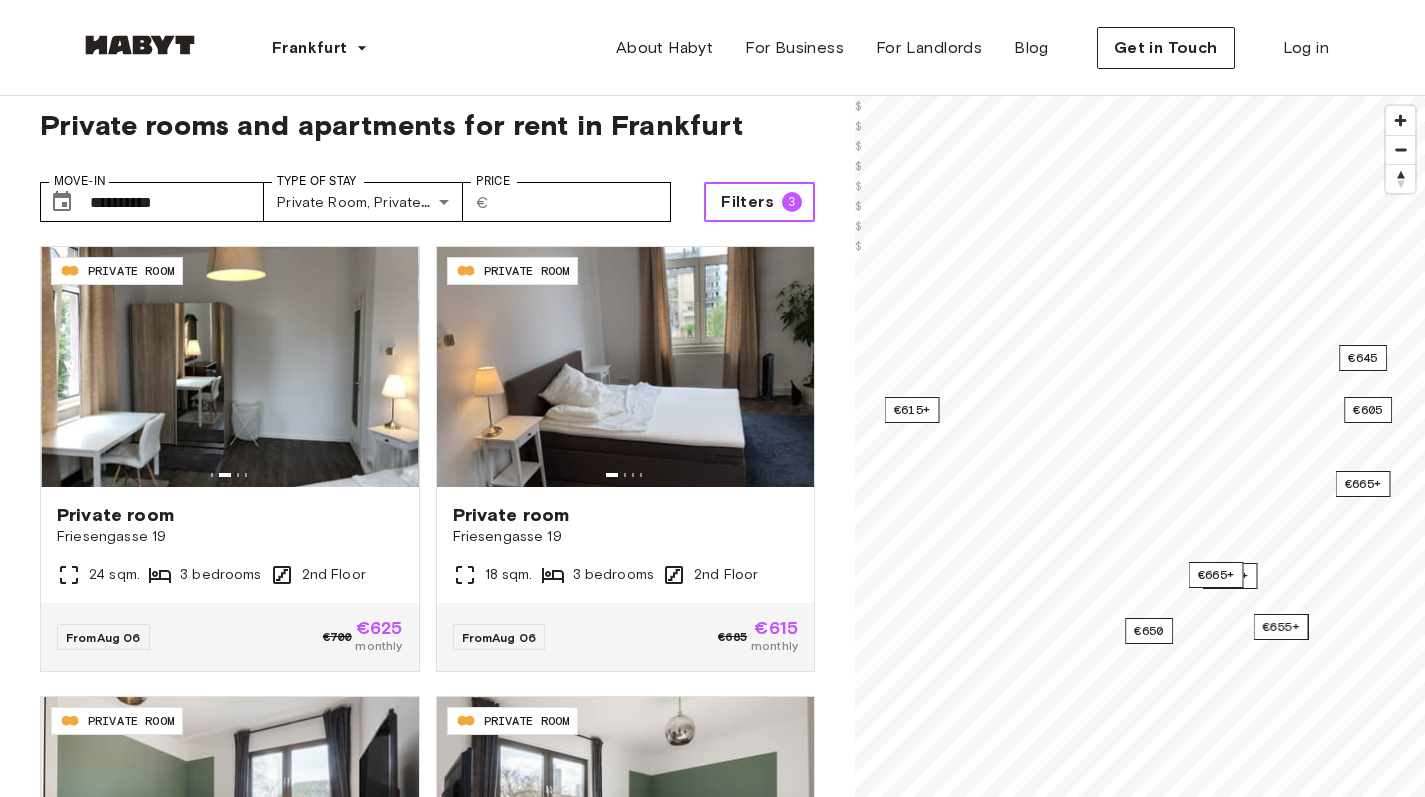 click on "Filters" at bounding box center [747, 202] 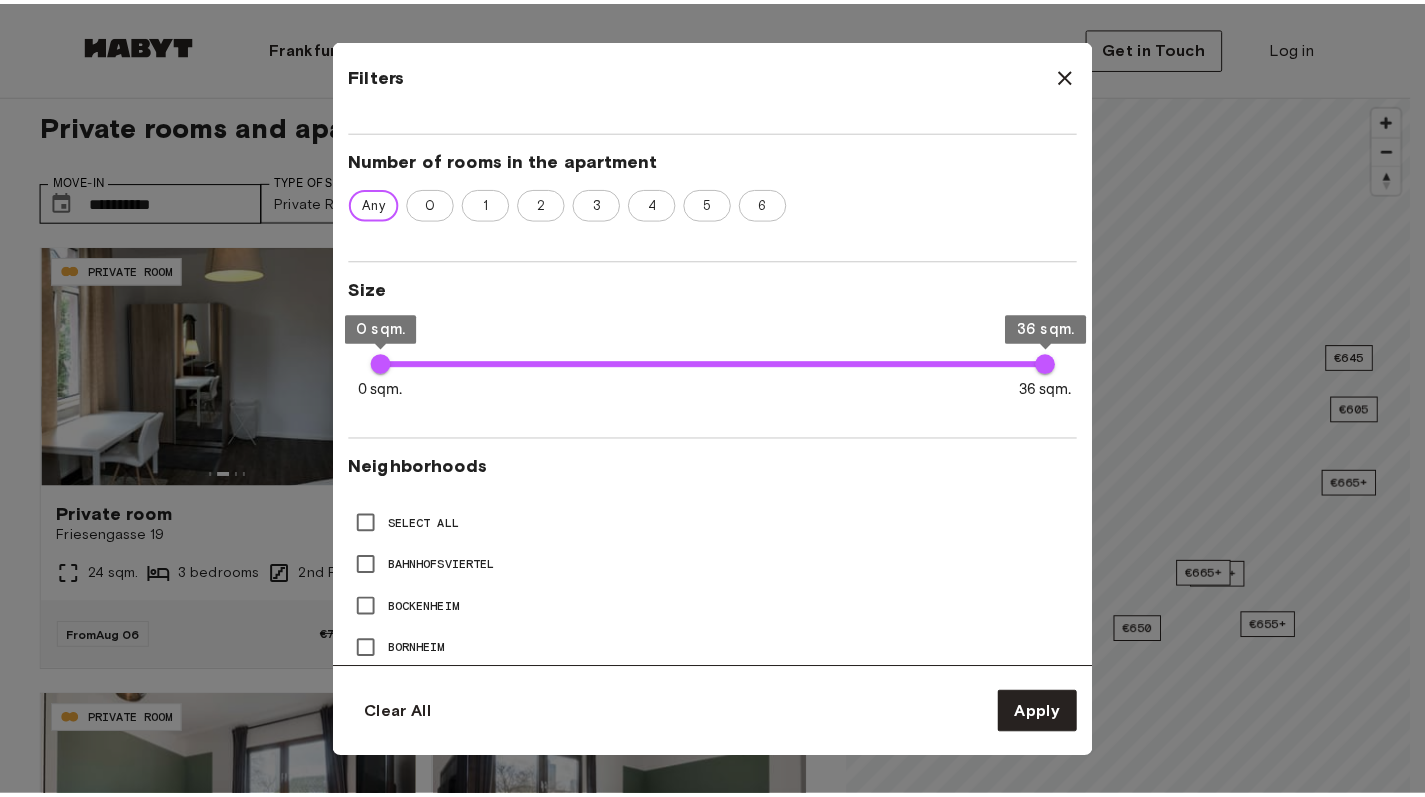 scroll, scrollTop: 522, scrollLeft: 0, axis: vertical 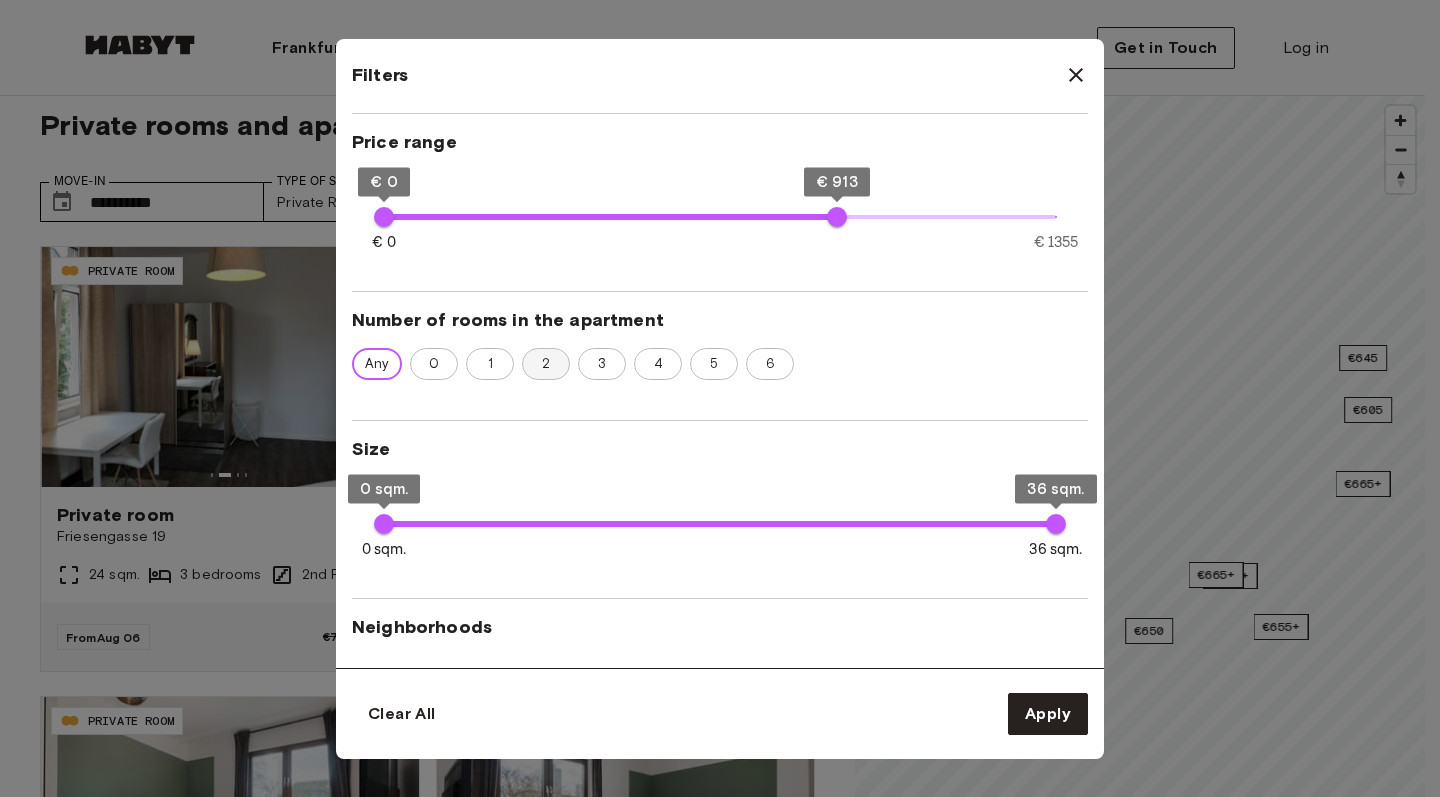 click on "2" at bounding box center (546, 364) 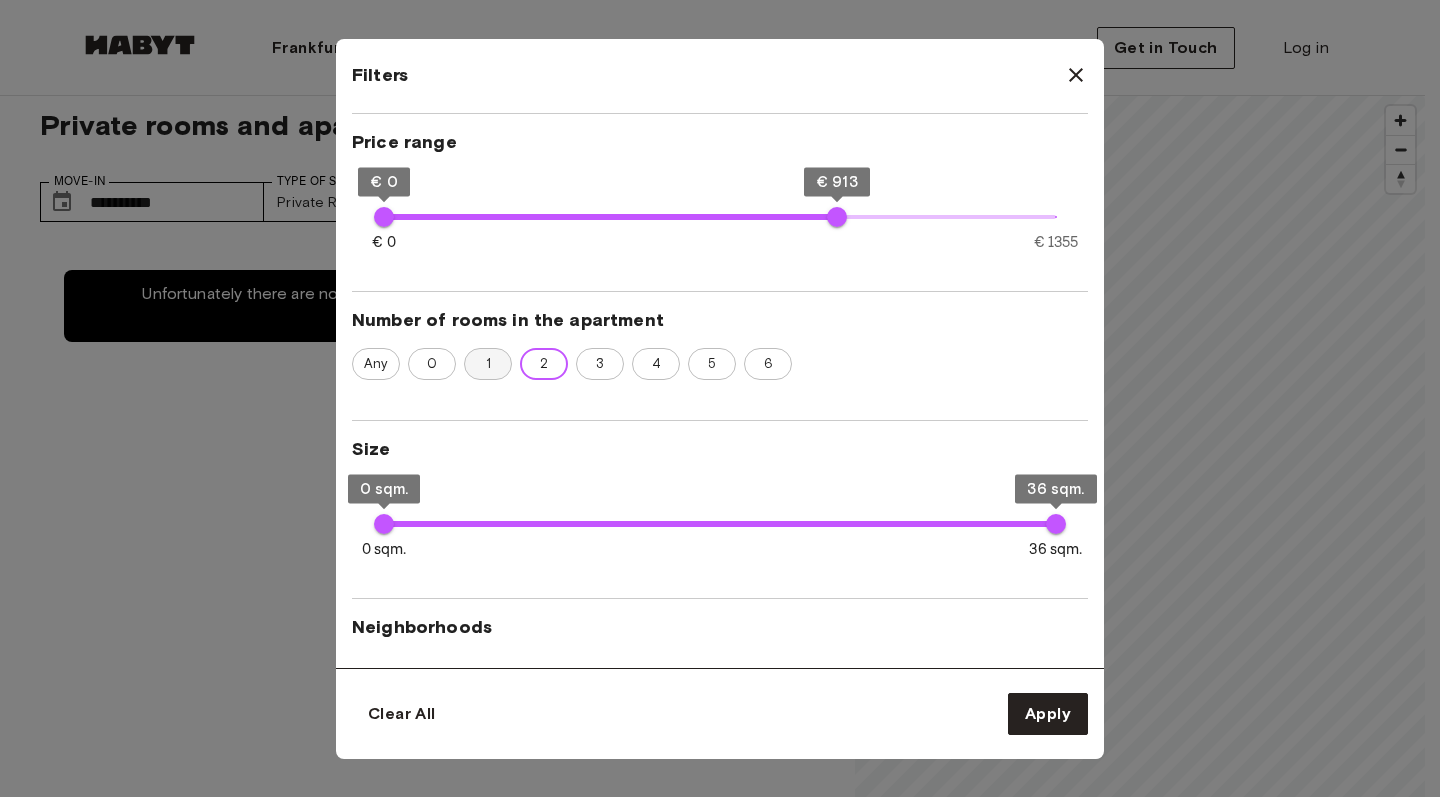 click on "1" at bounding box center [488, 364] 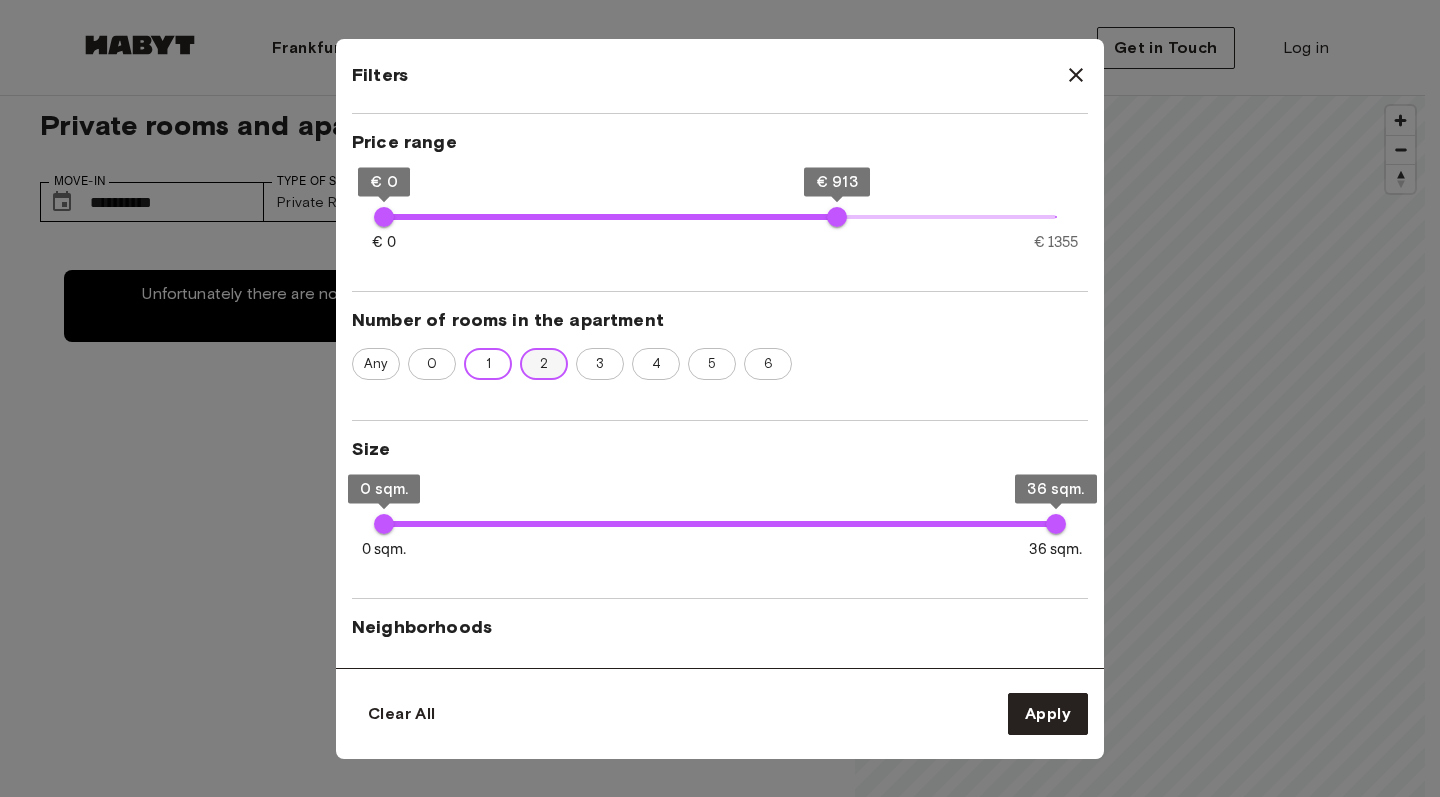 click on "2" at bounding box center (544, 364) 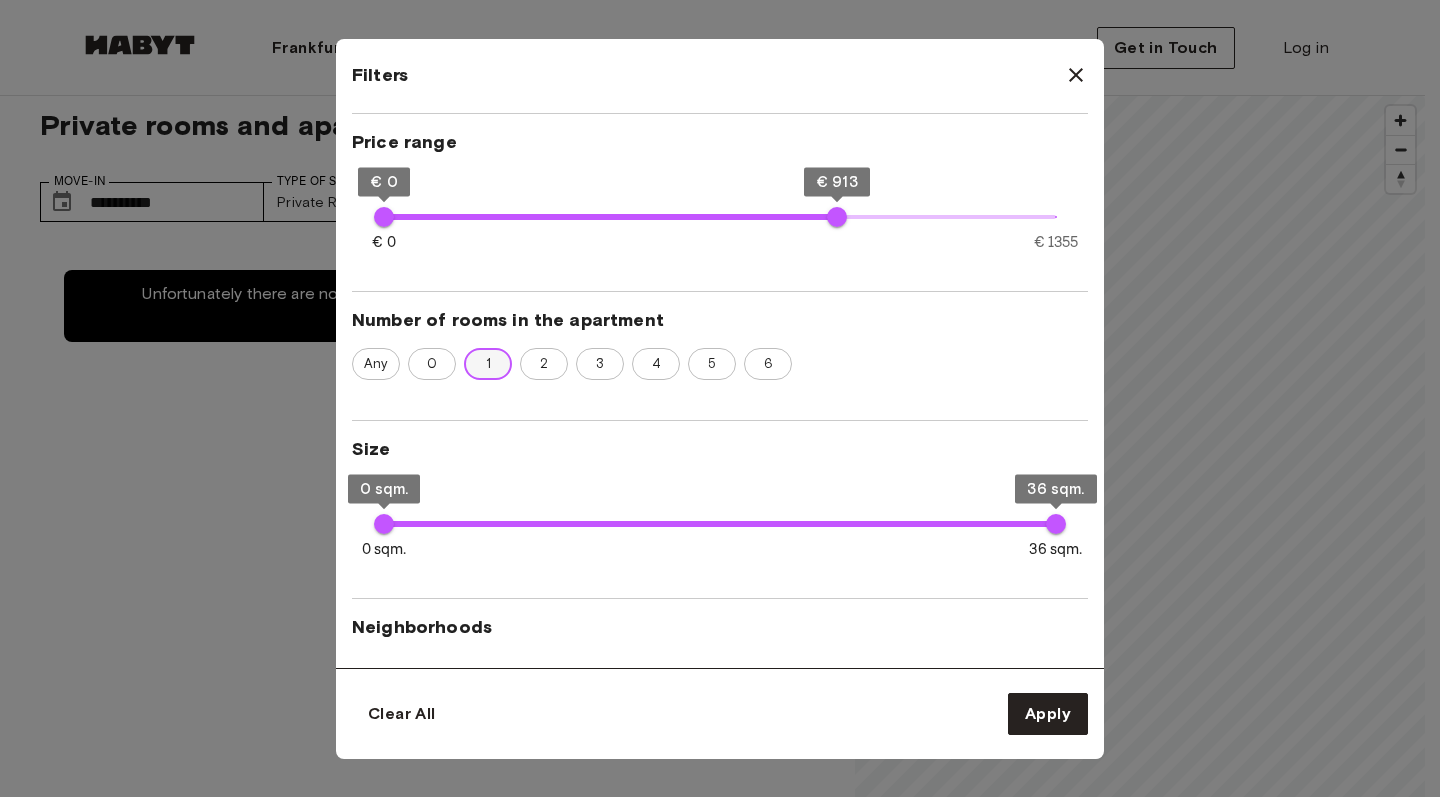 click on "1" at bounding box center [488, 364] 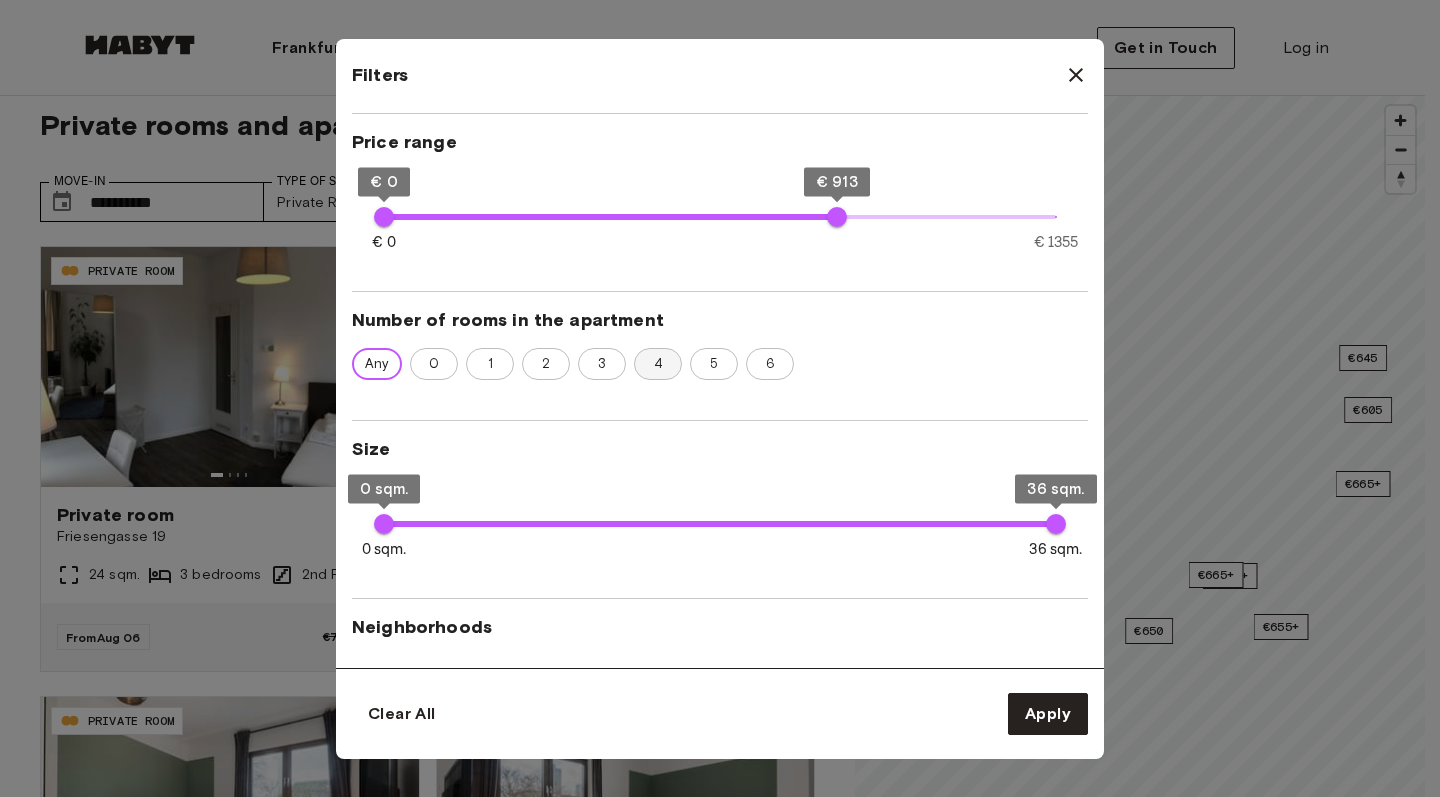 click on "4" at bounding box center [658, 364] 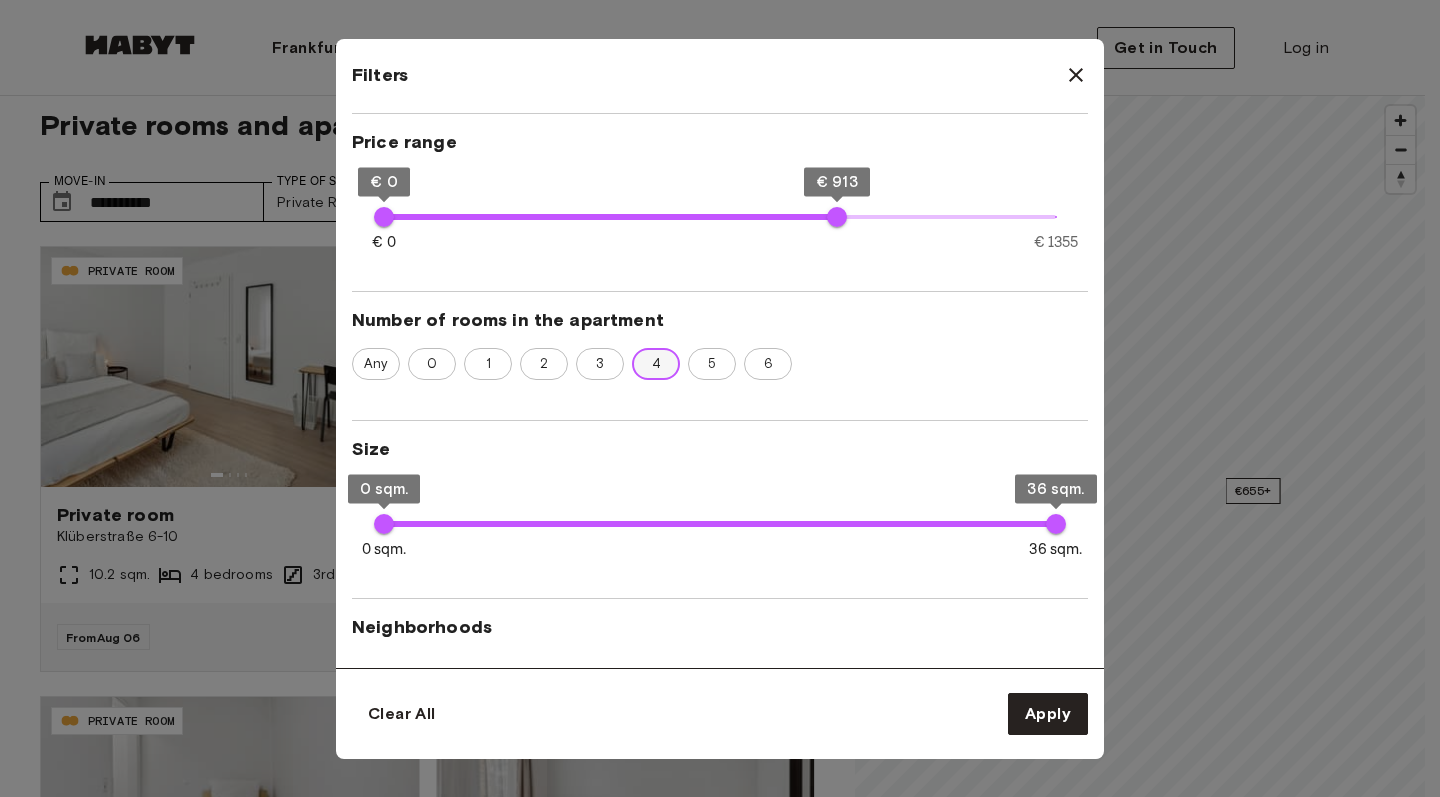 click on "4" at bounding box center [656, 364] 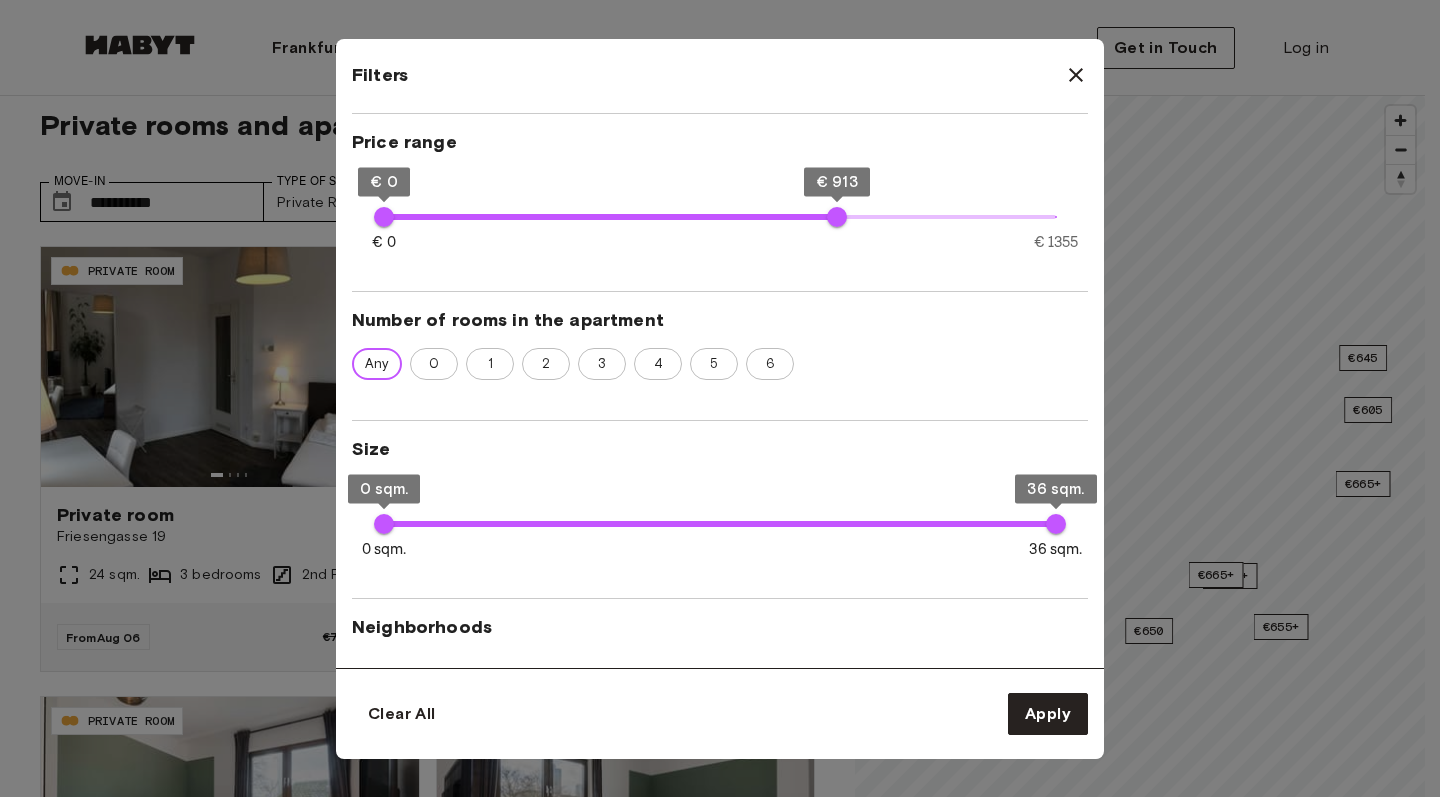 click 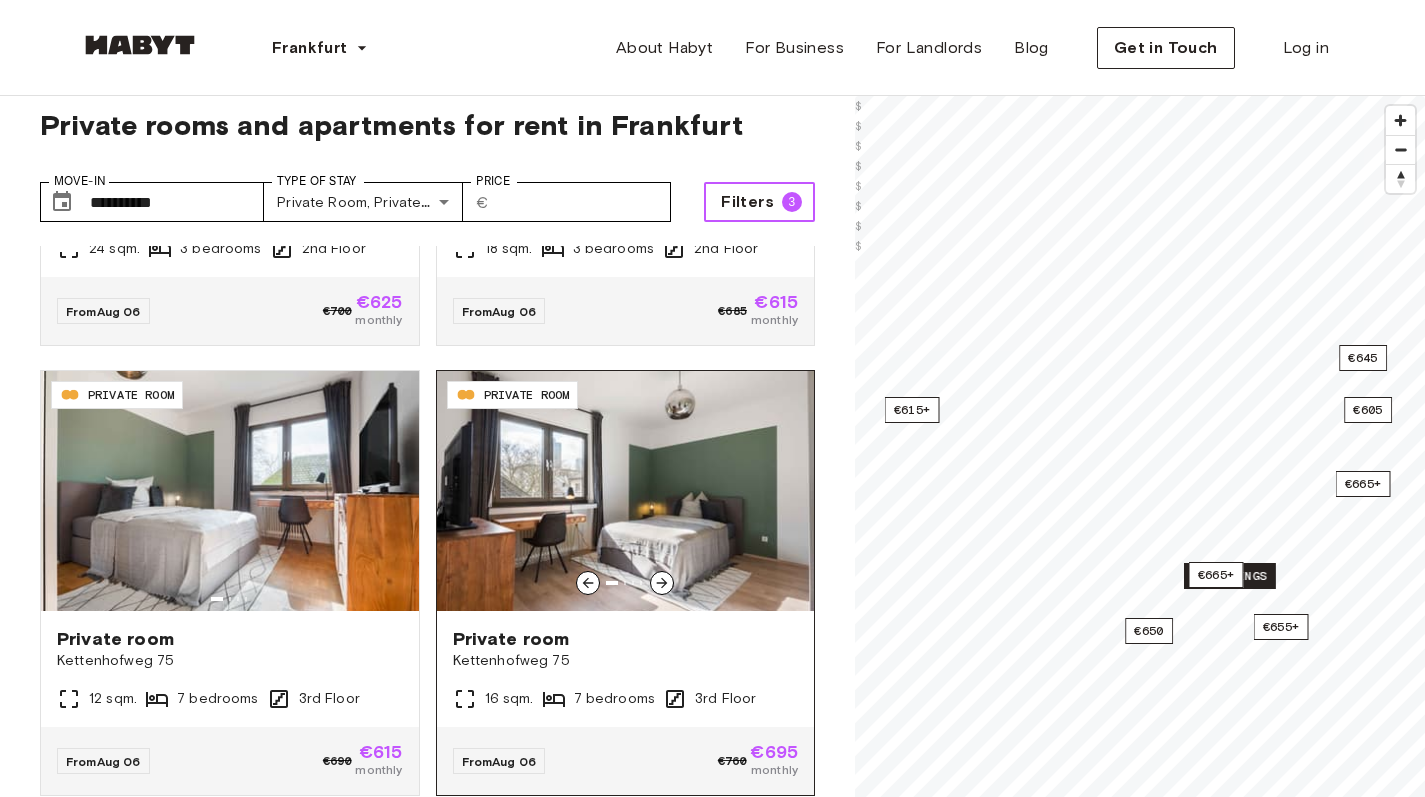 scroll, scrollTop: 327, scrollLeft: 0, axis: vertical 